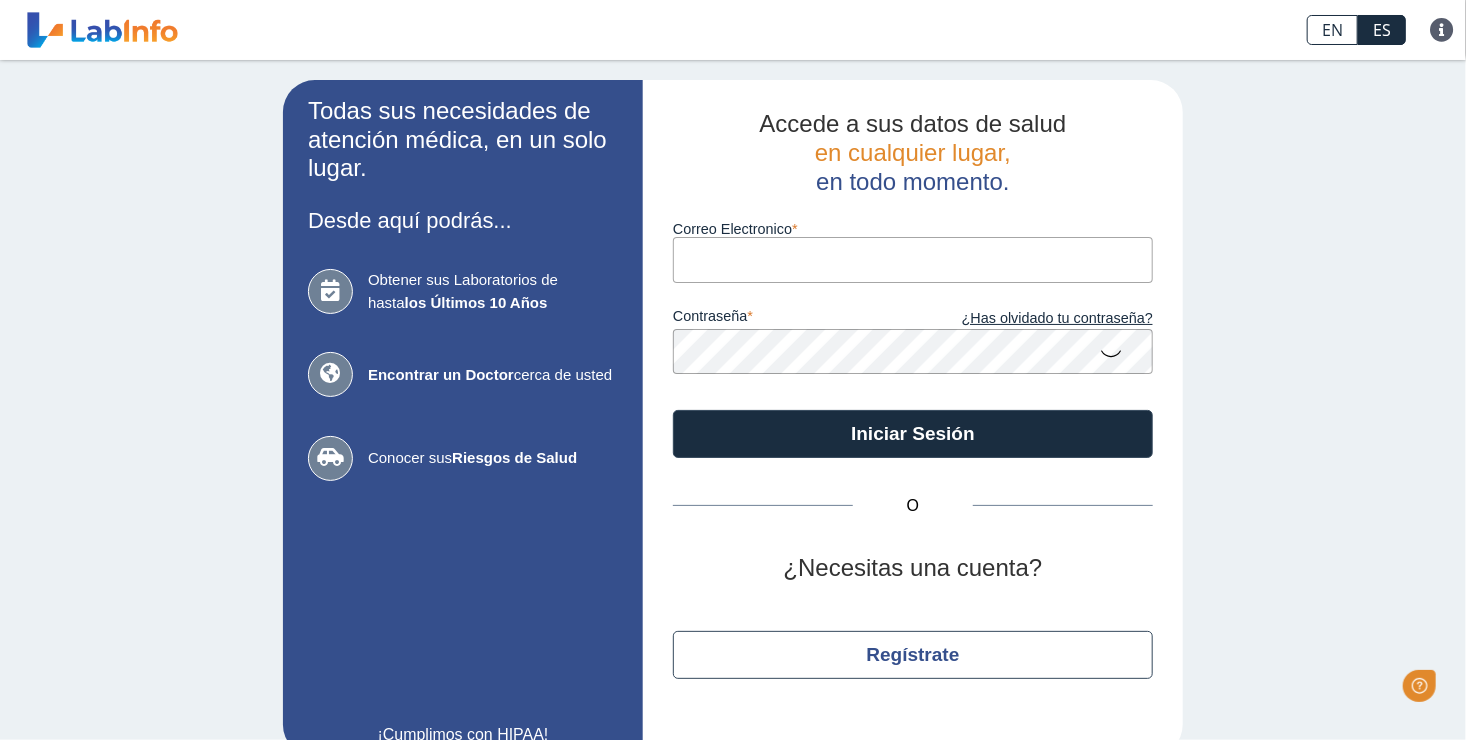 scroll, scrollTop: 0, scrollLeft: 0, axis: both 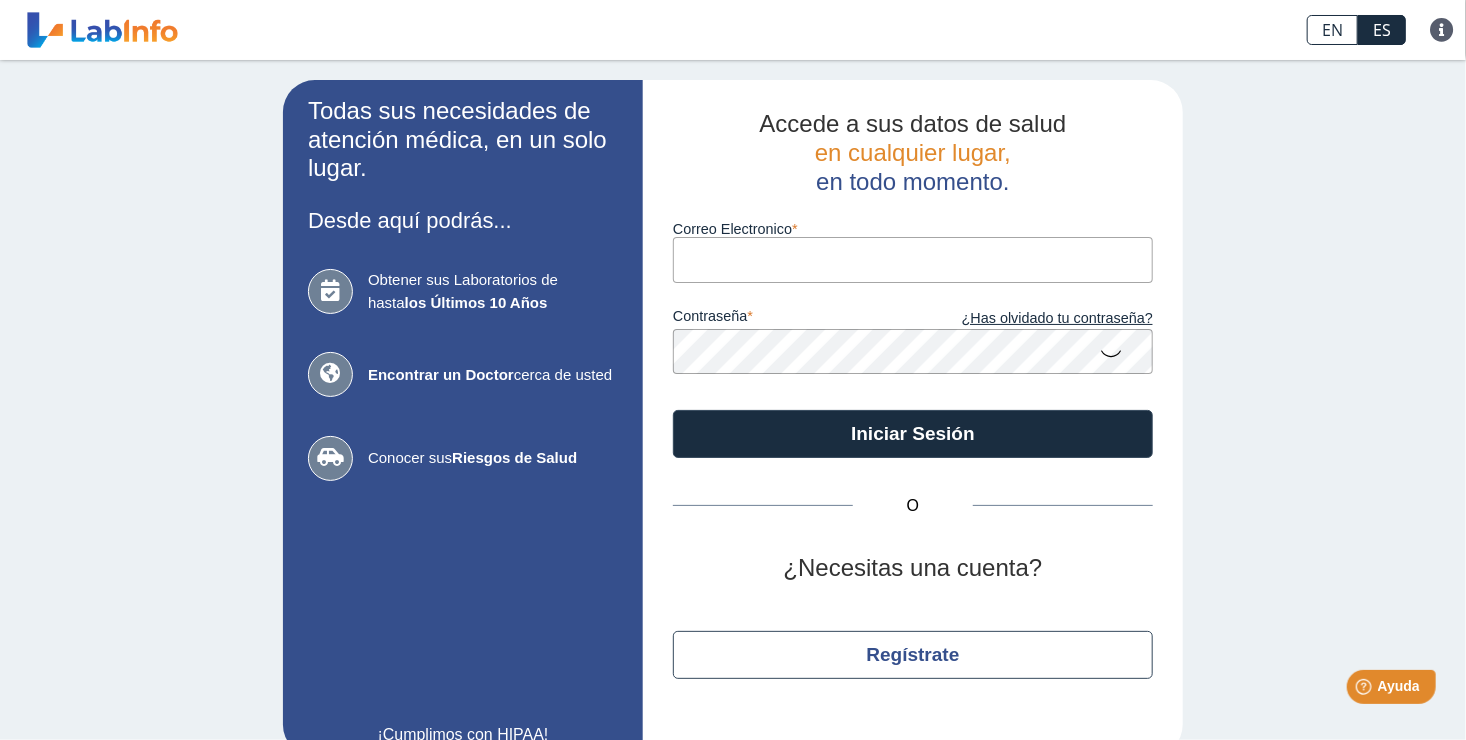 click on "Correo Electronico" at bounding box center [913, 259] 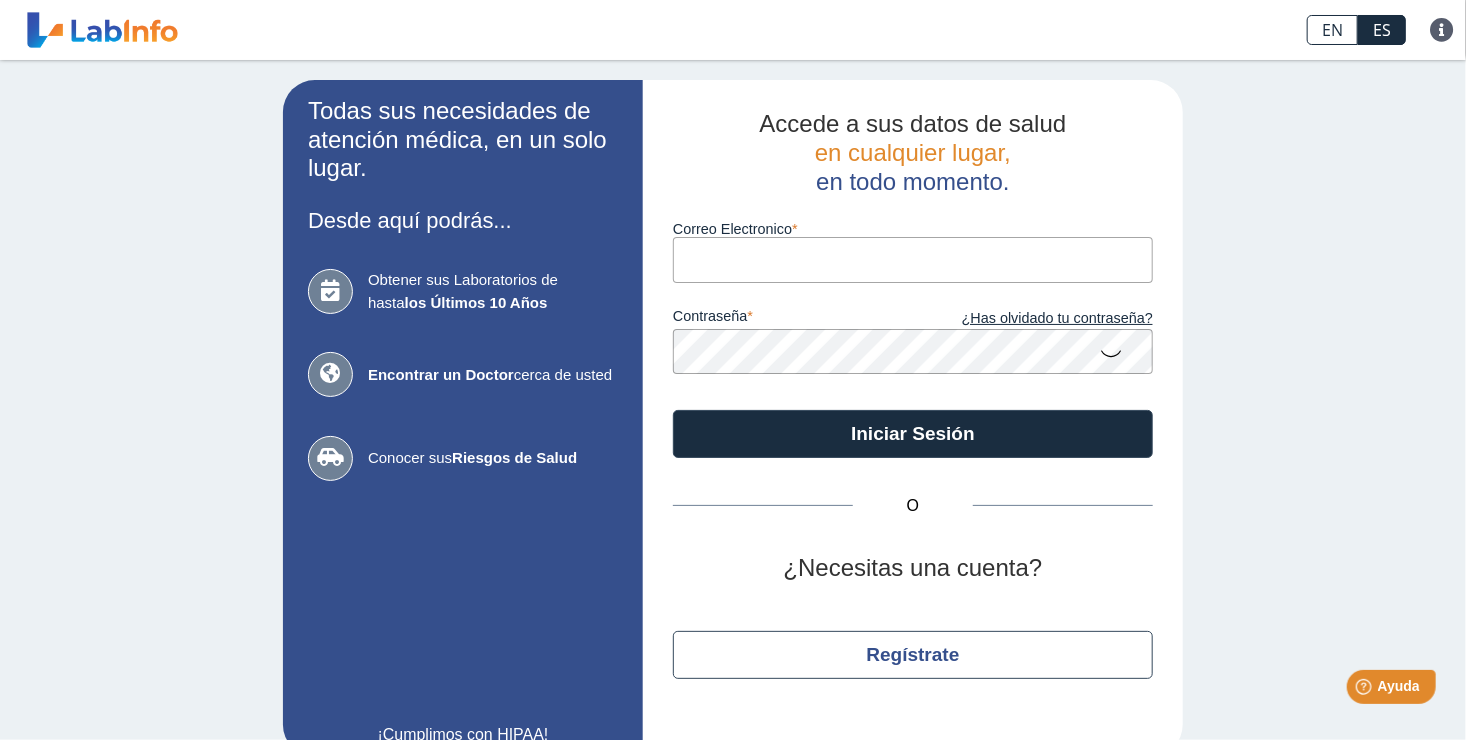 type on "[EMAIL_ADDRESS][DOMAIN_NAME]" 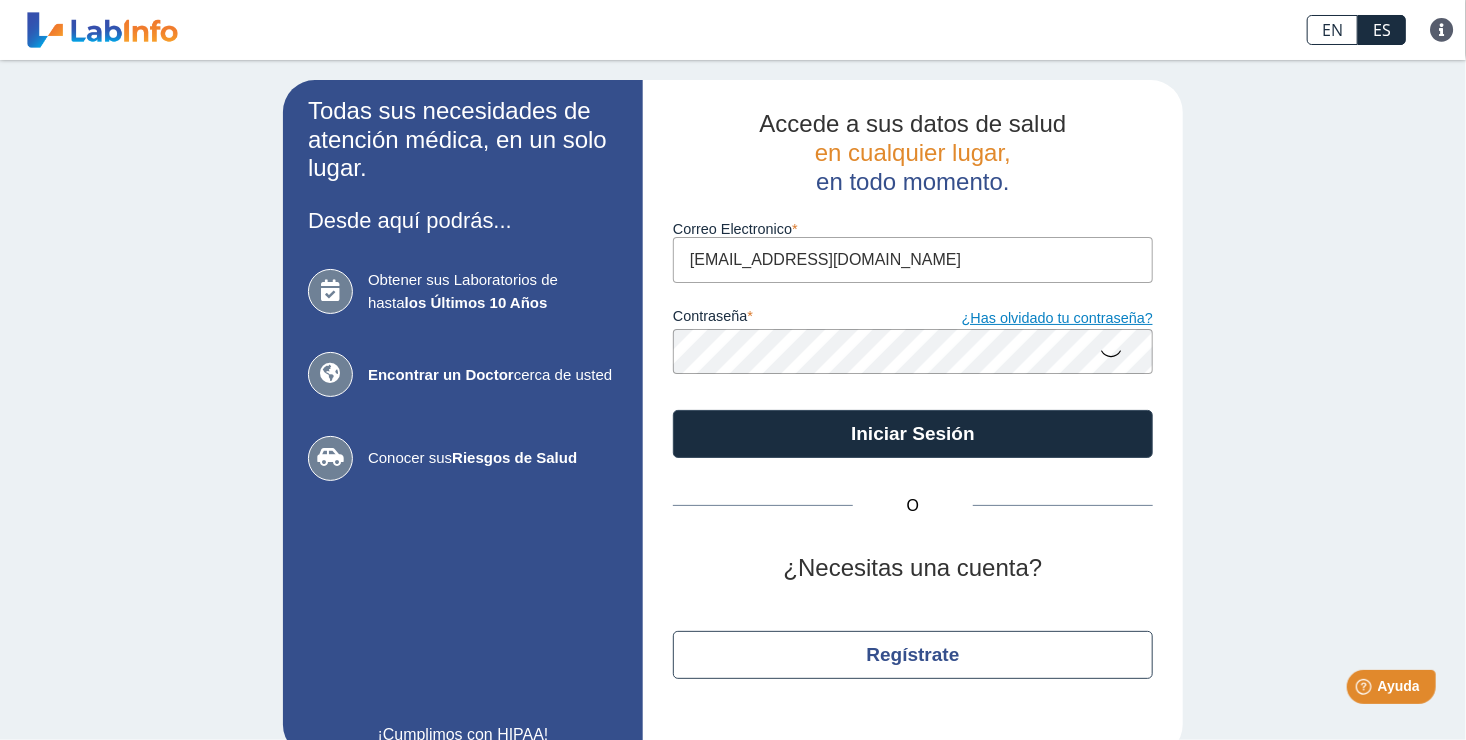 click on "¿Has olvidado tu contraseña?" 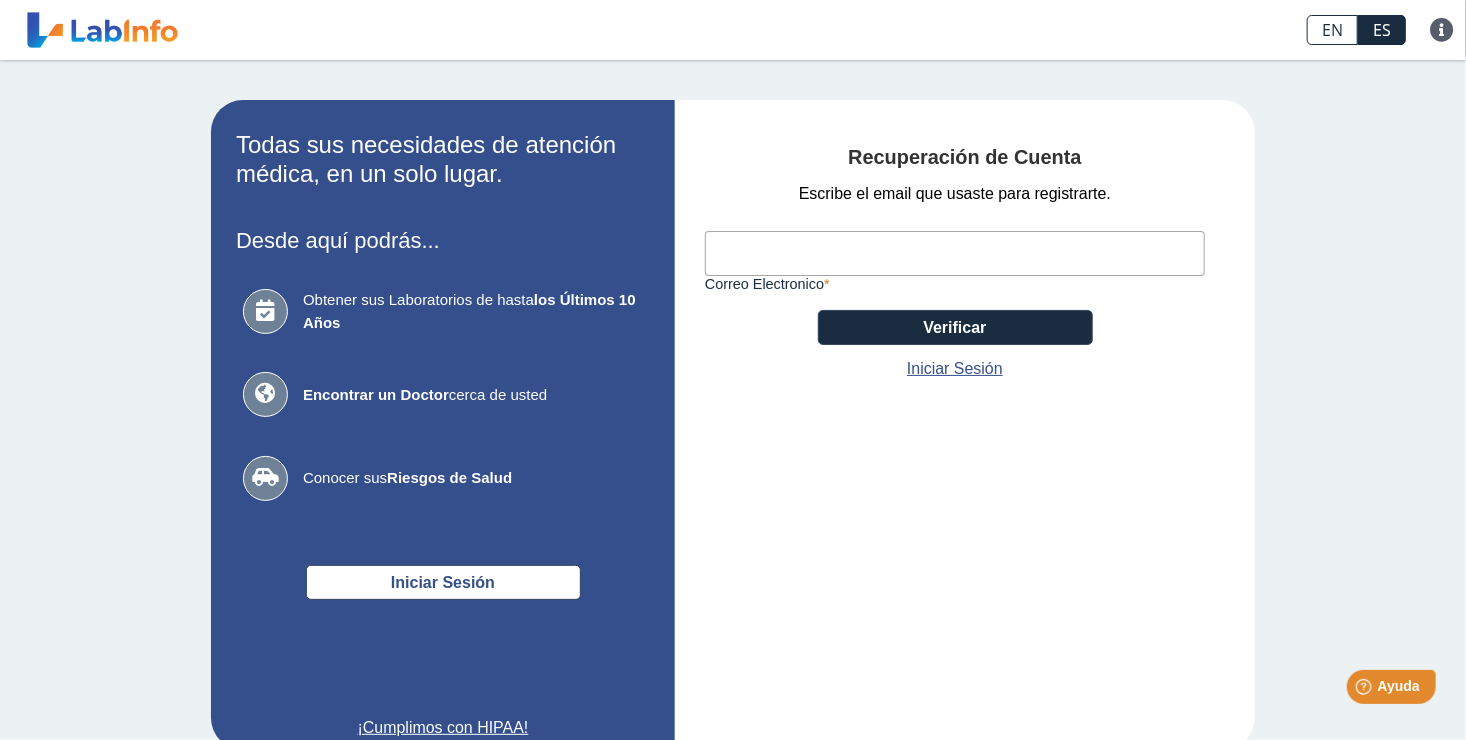 click on "Correo Electronico" at bounding box center [955, 253] 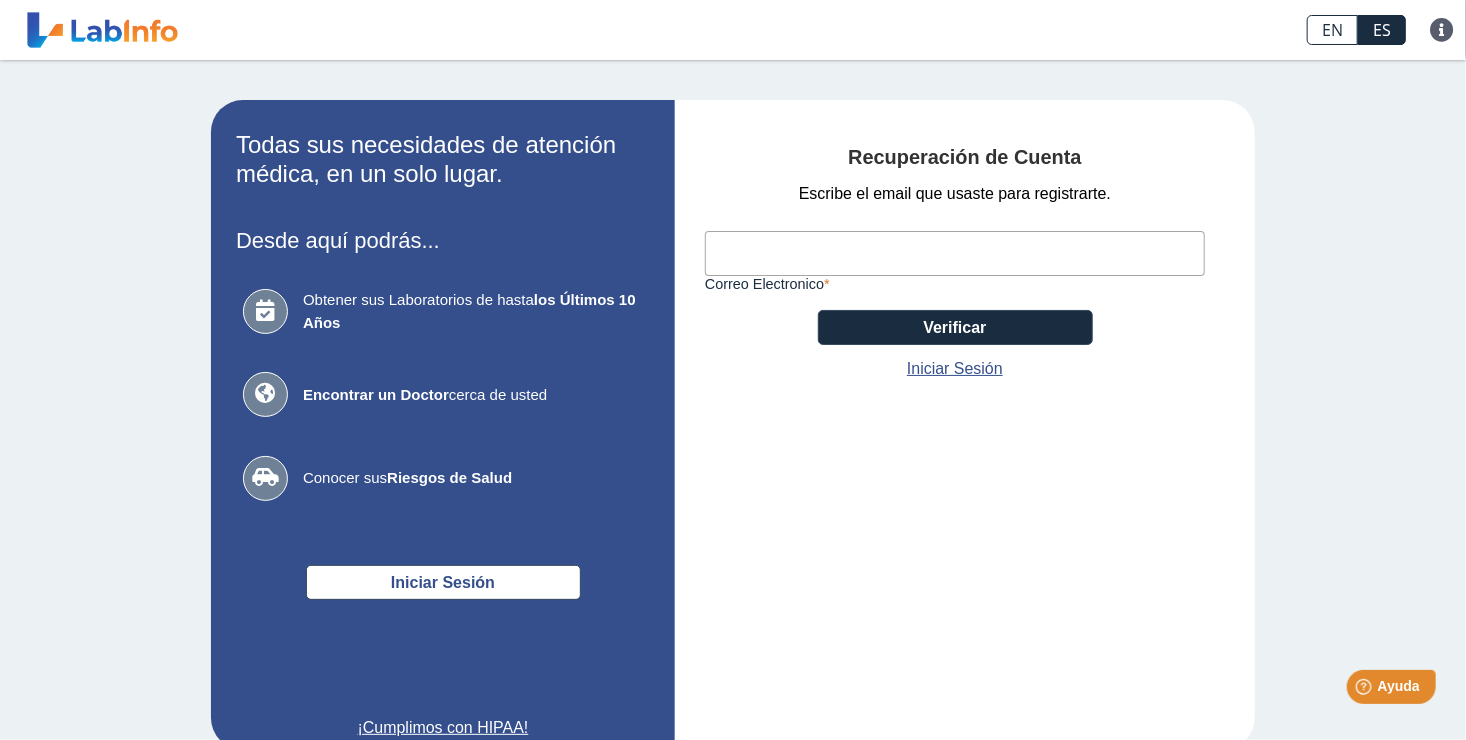 click on "Correo Electronico" at bounding box center (955, 253) 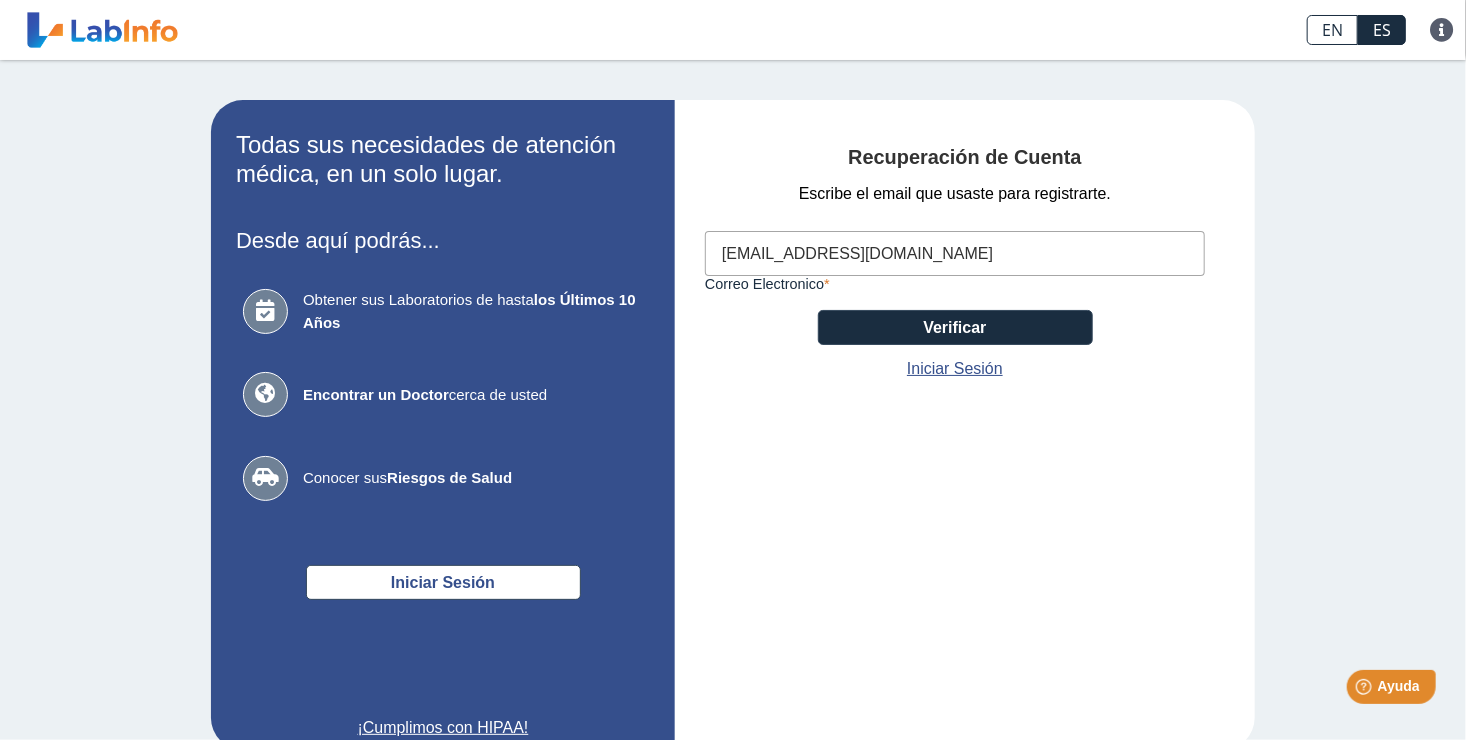 click on "[EMAIL_ADDRESS][DOMAIN_NAME]" at bounding box center (955, 253) 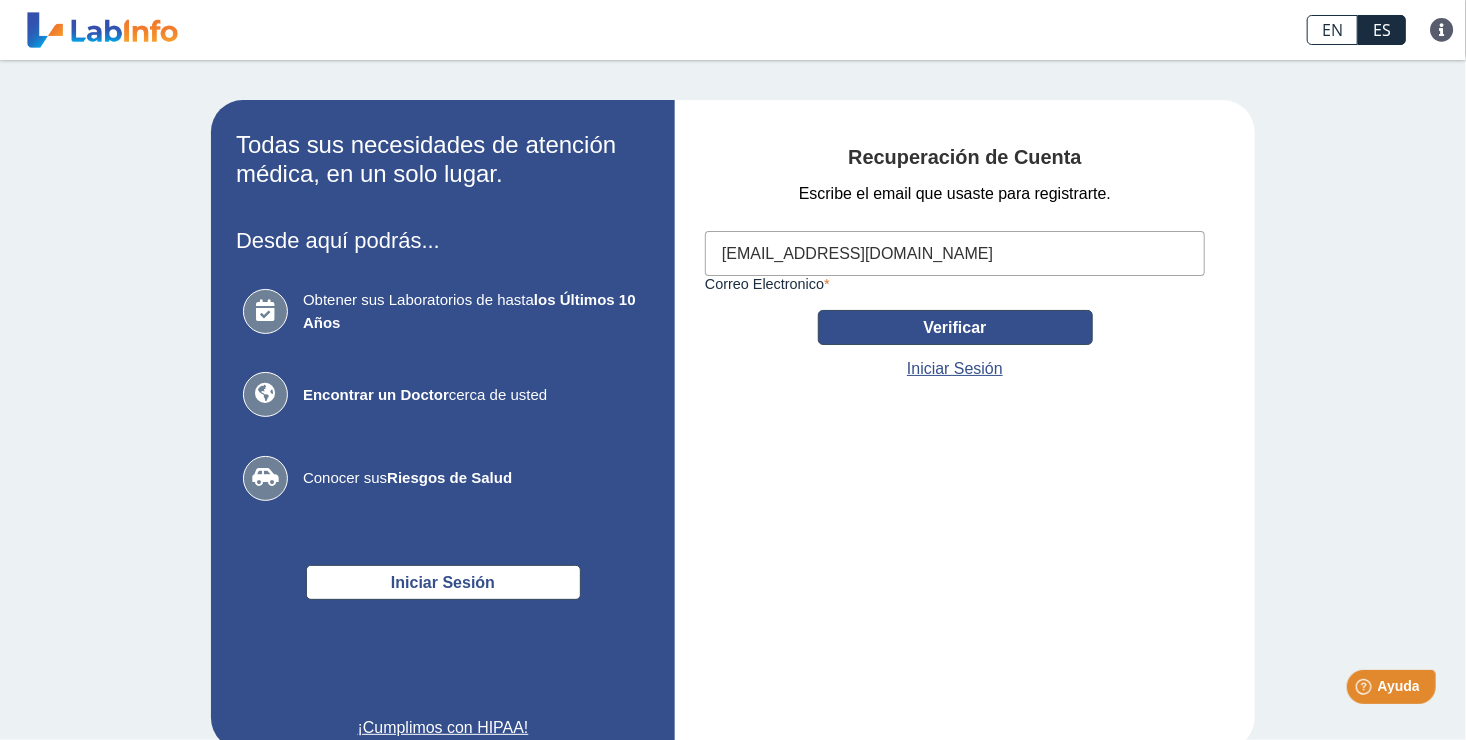 click on "Verificar" 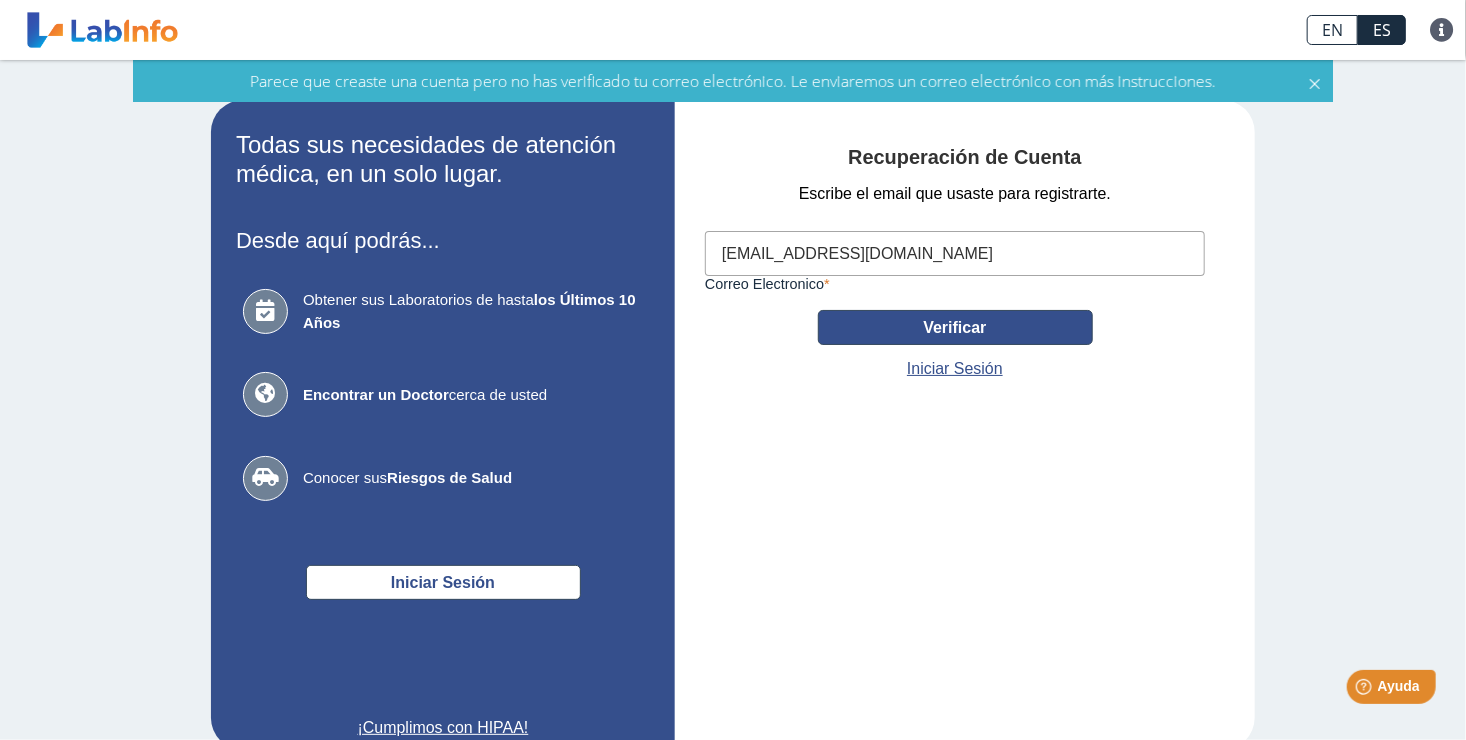 click on "Verificar" 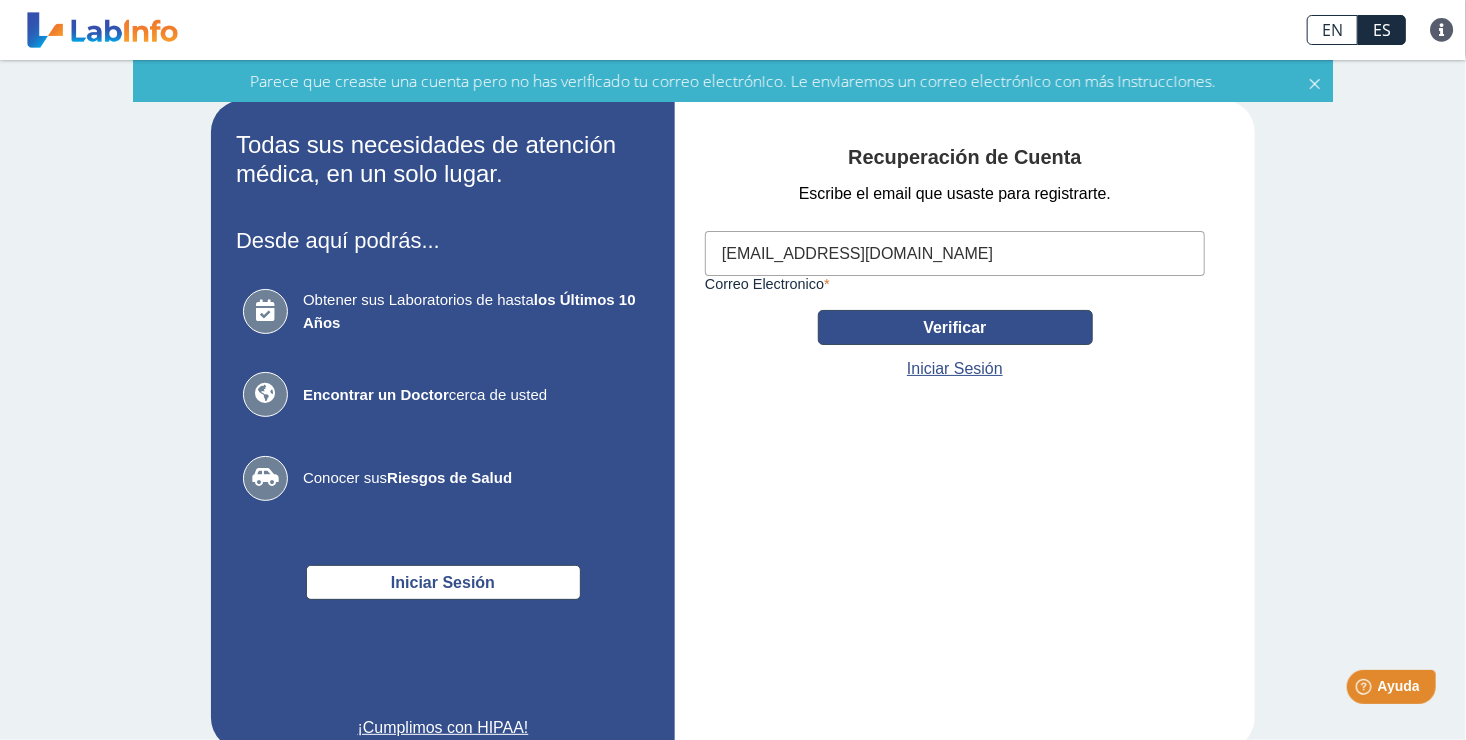 click on "Verificar" 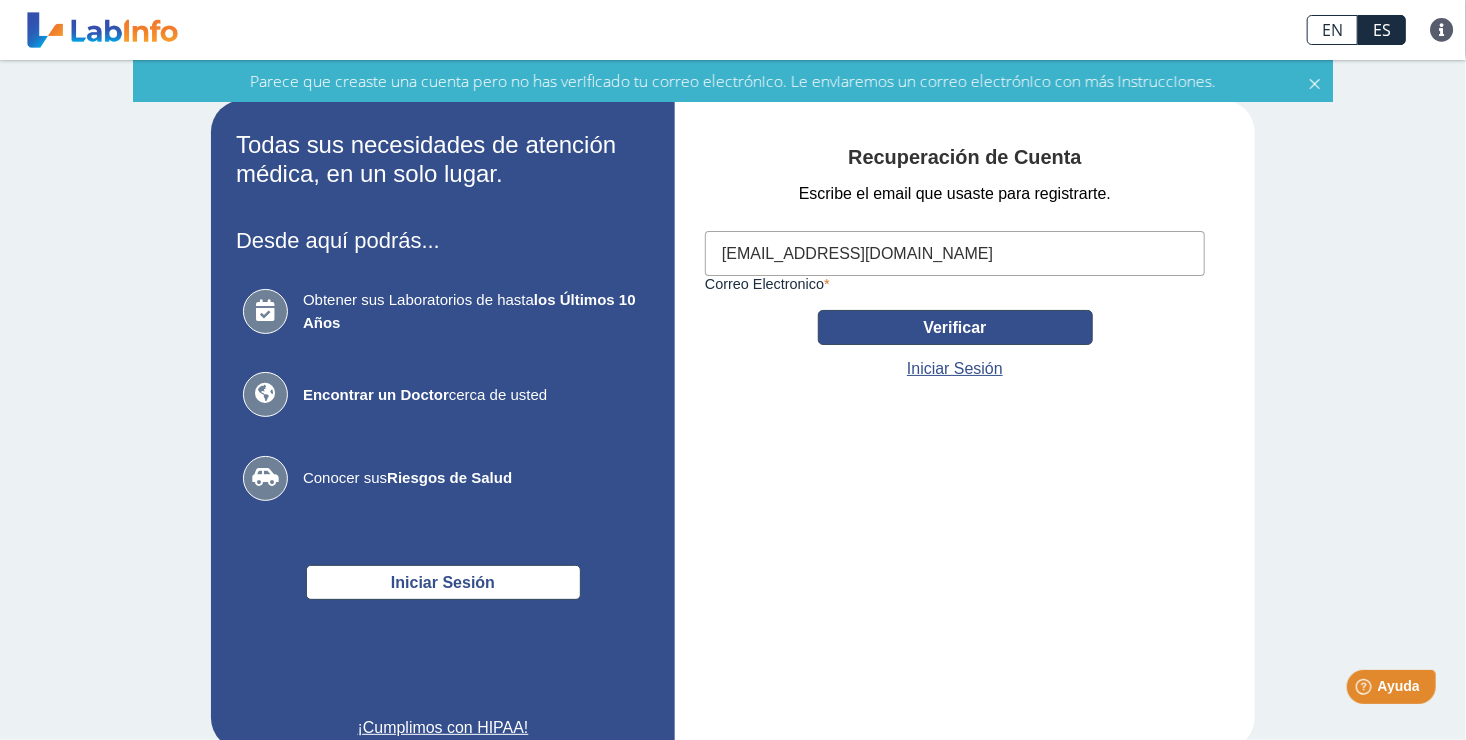 click on "Verificar" 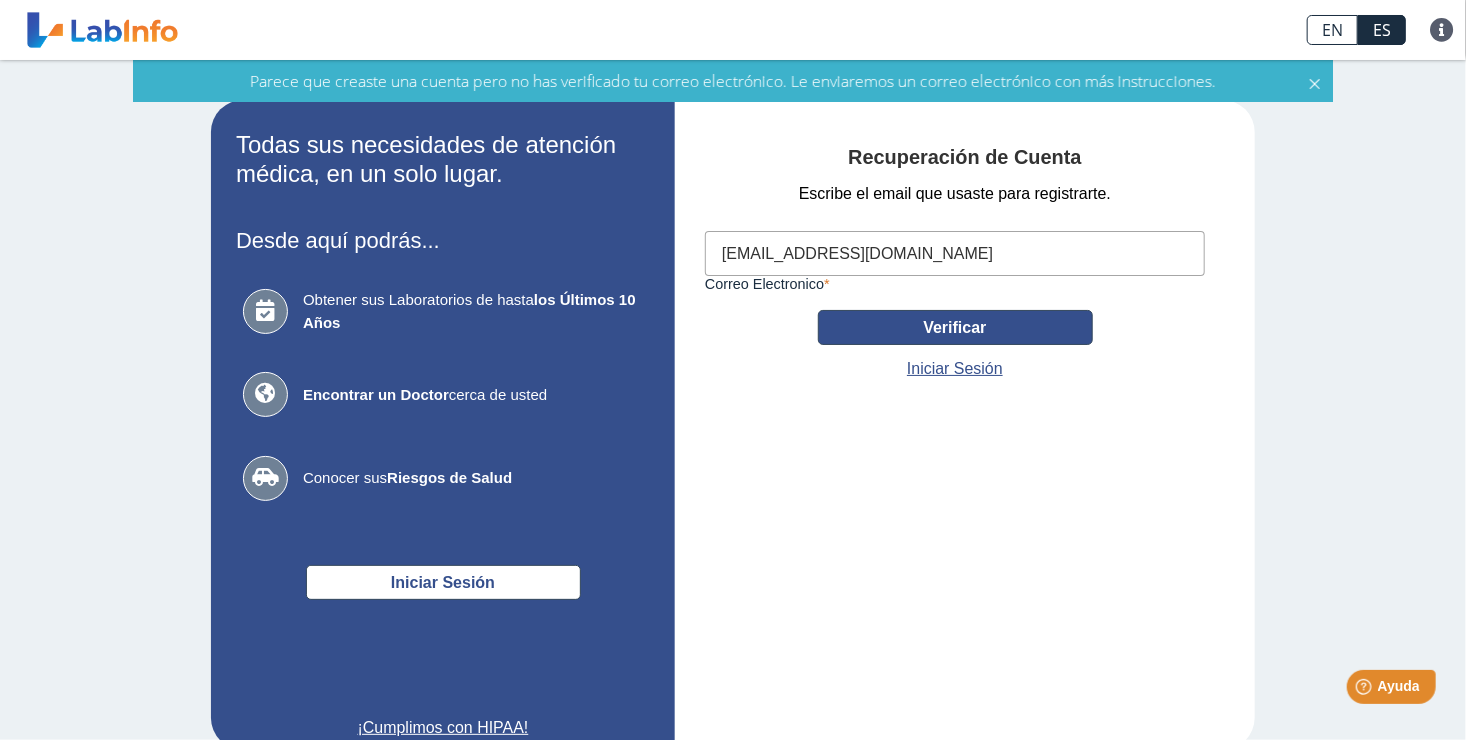 click on "Verificar" 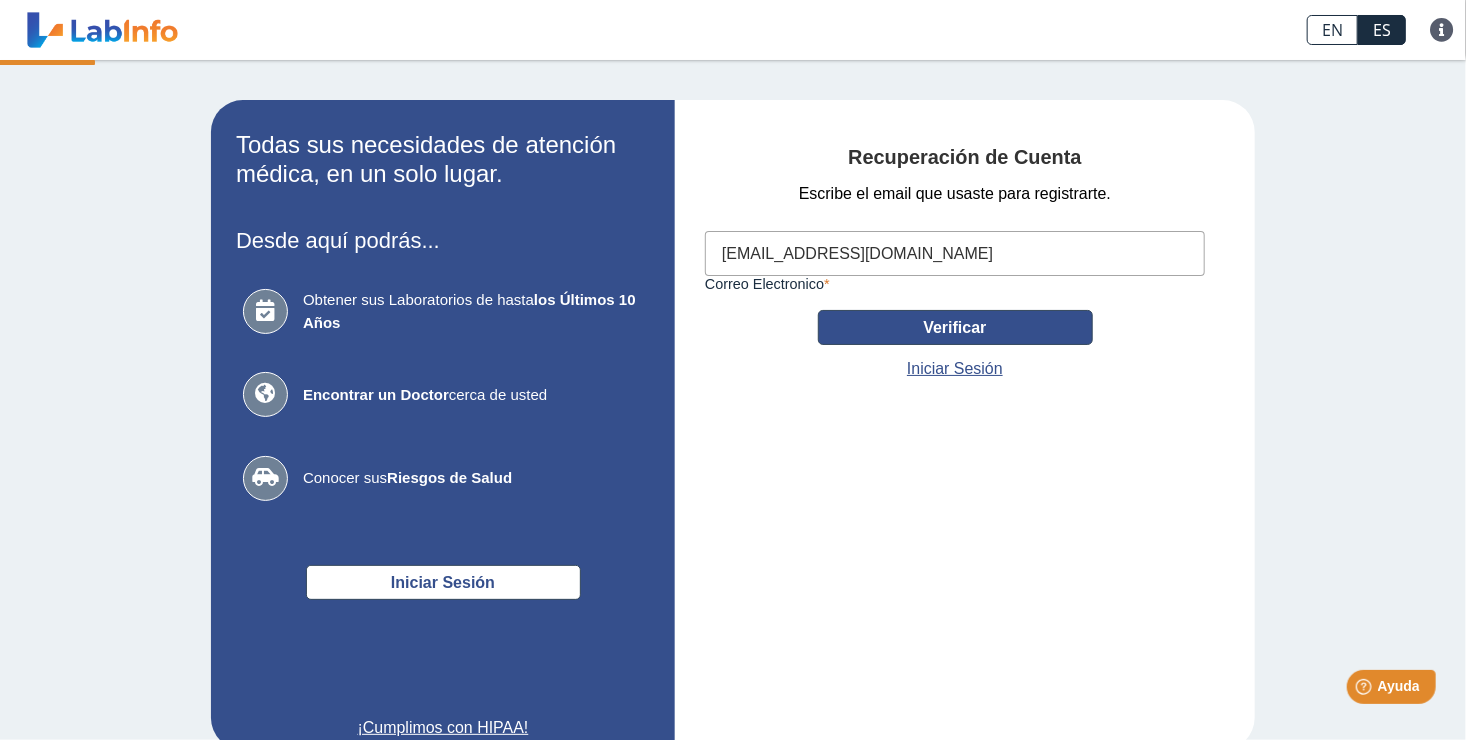 click on "Verificar" 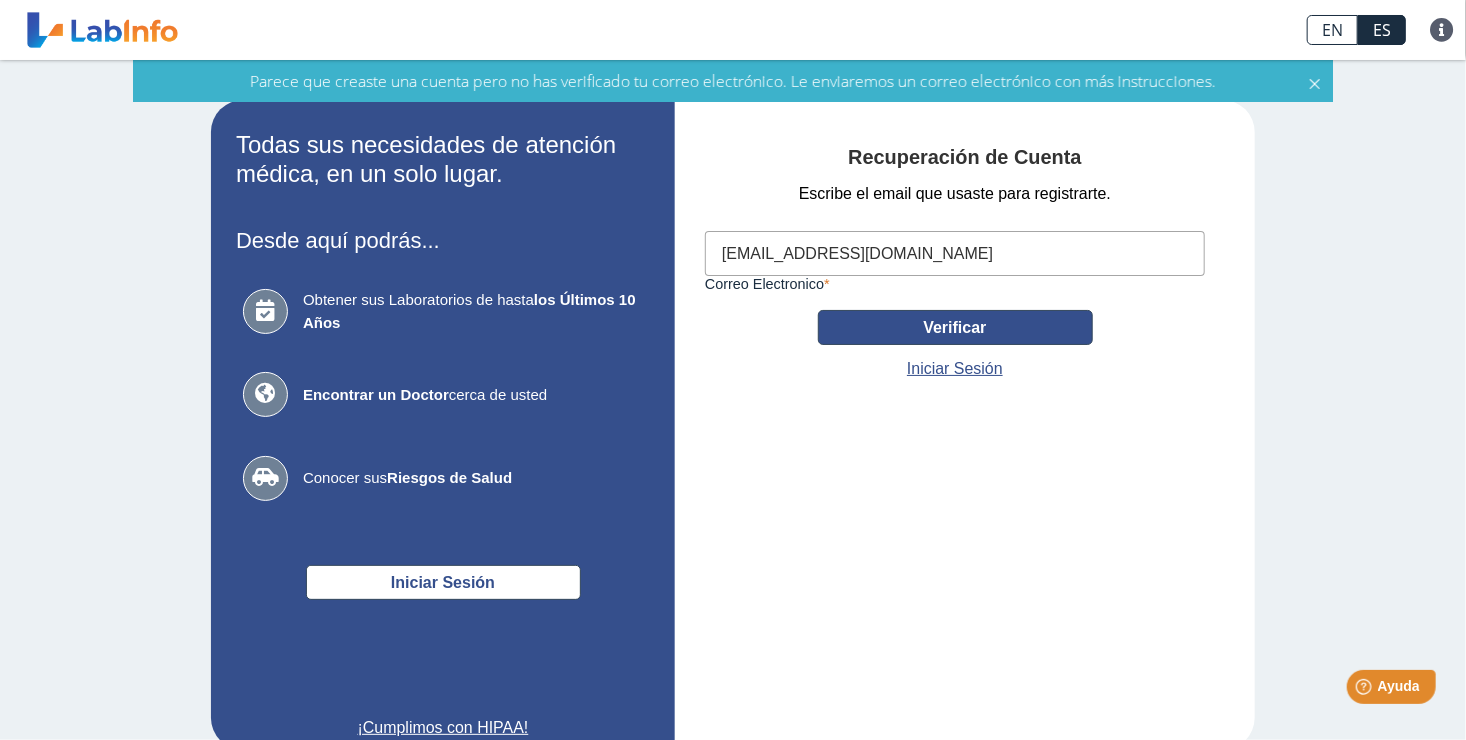 click on "Verificar" 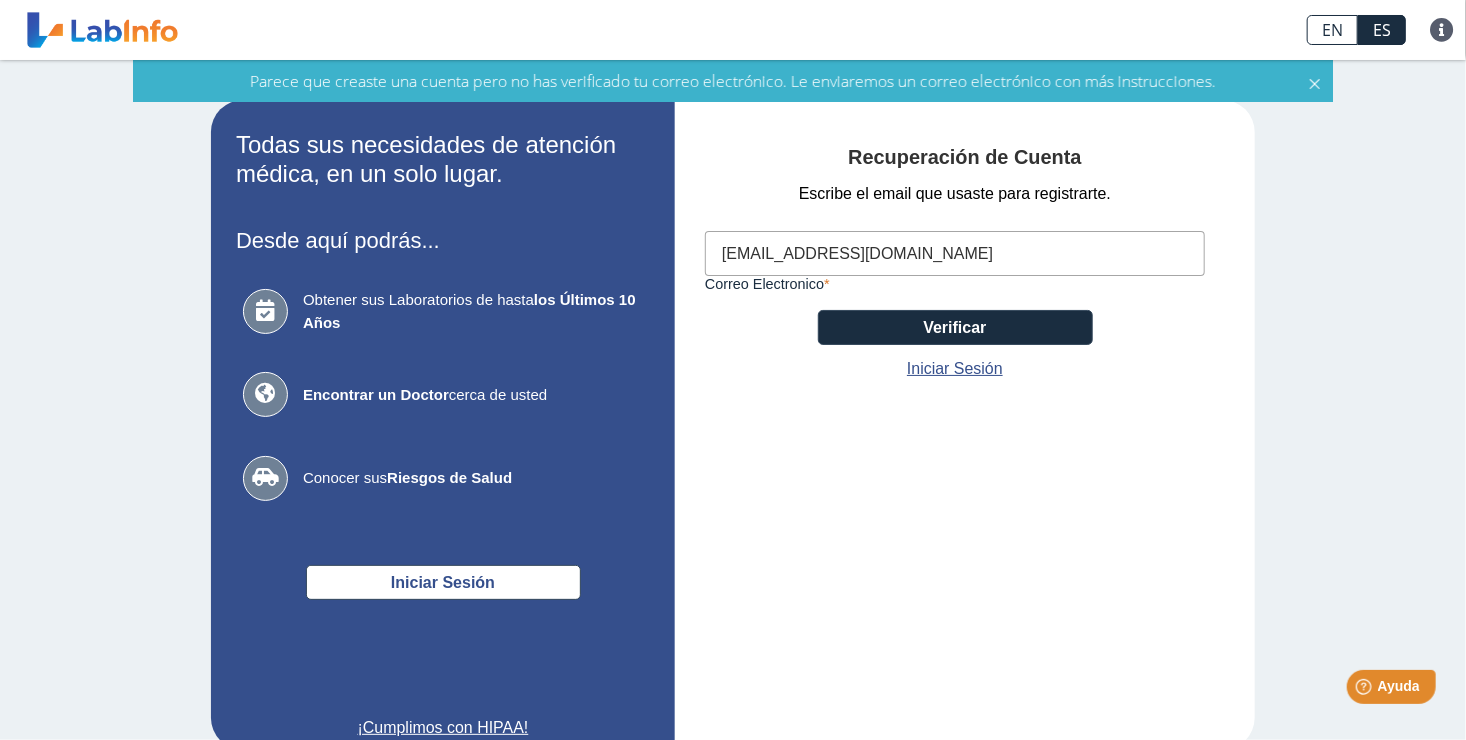 click on "[EMAIL_ADDRESS][DOMAIN_NAME]" at bounding box center (955, 253) 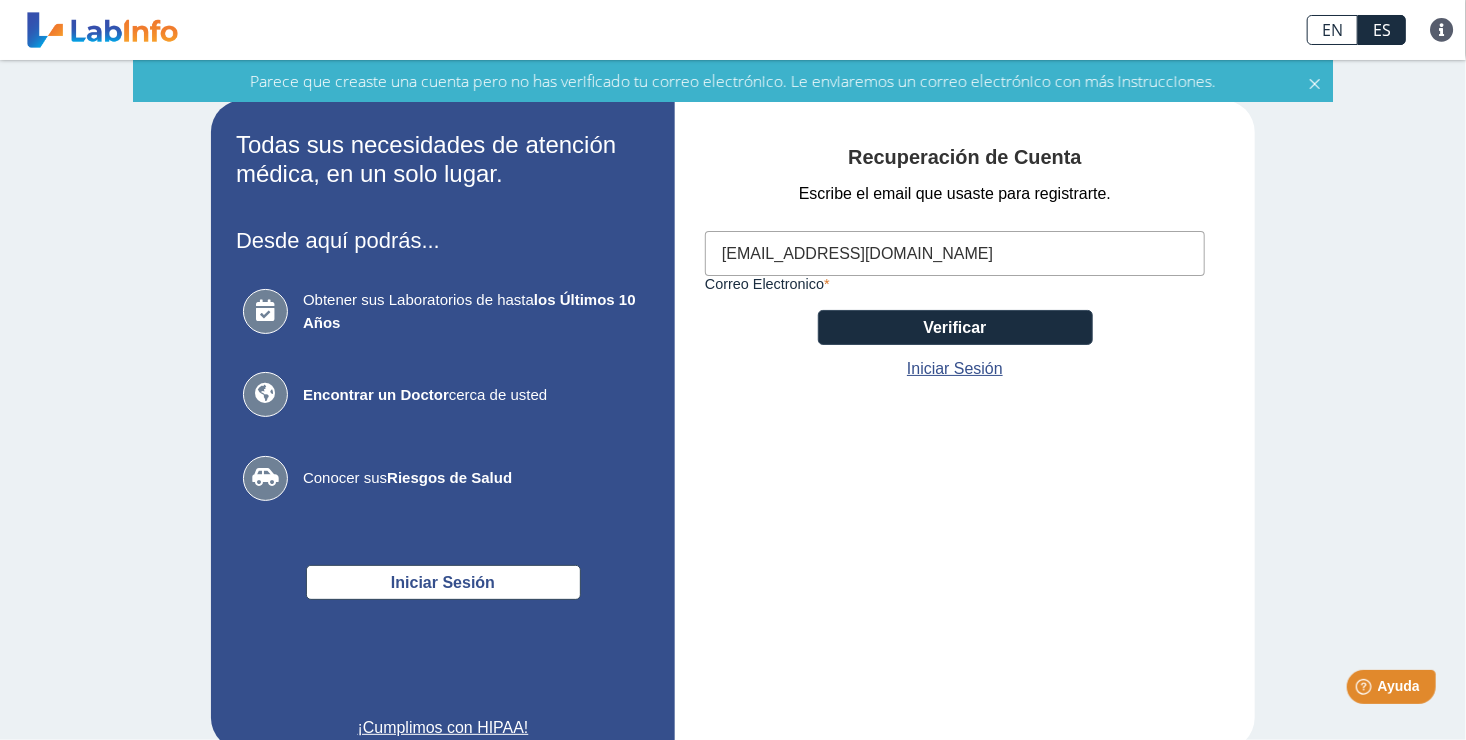 click on "[EMAIL_ADDRESS][DOMAIN_NAME]" at bounding box center [955, 253] 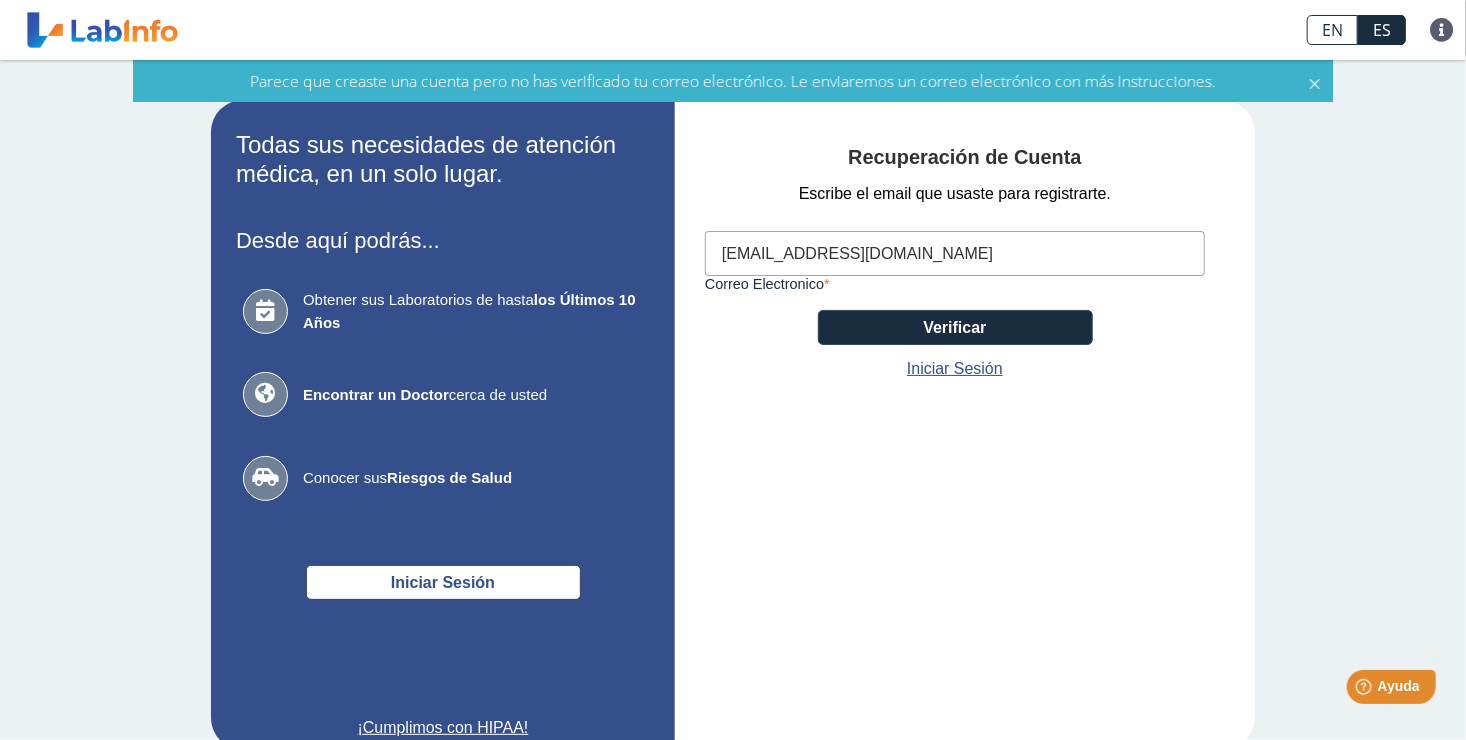 click on "Escribe el email que usaste para registrarte. [EMAIL_ADDRESS][DOMAIN_NAME] Correo Electronico Verificar Iniciar Sesión" 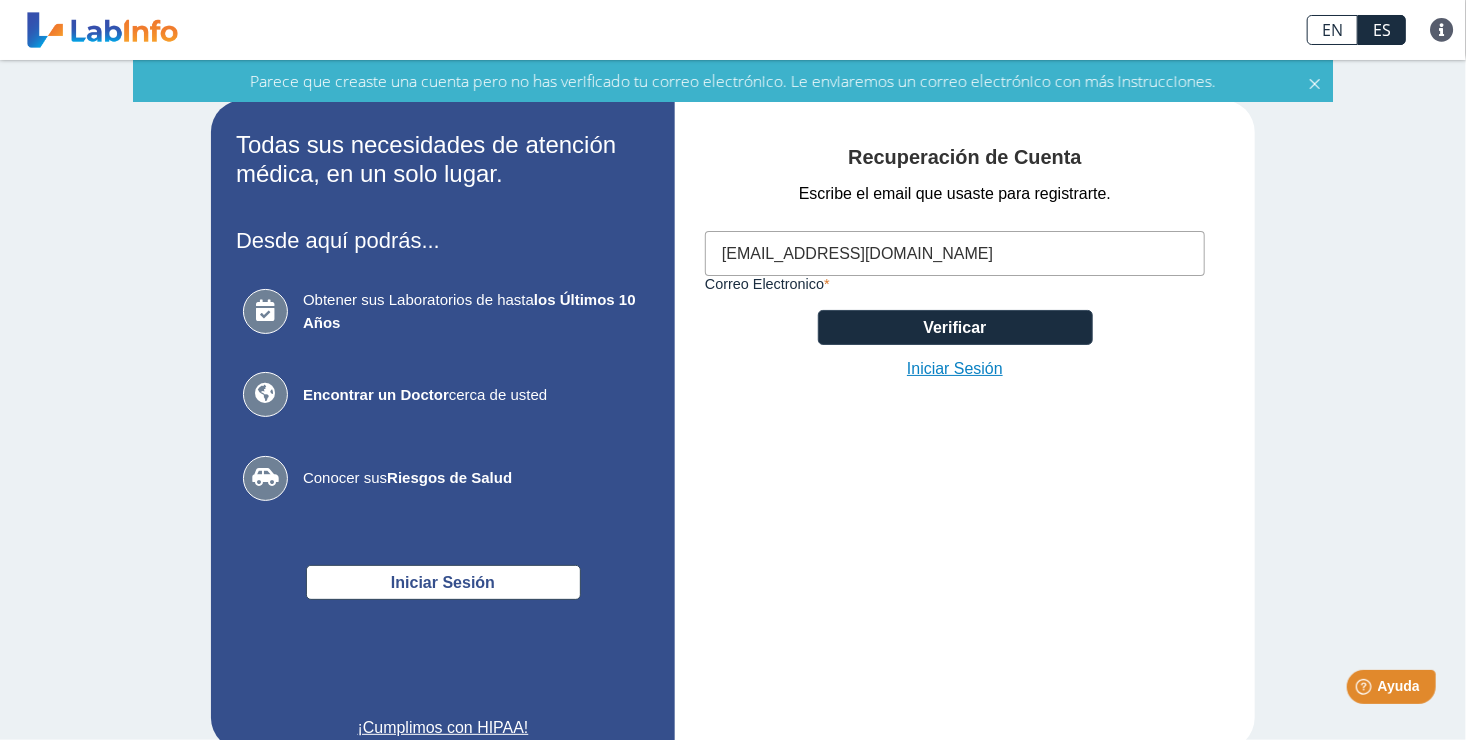 click on "Iniciar Sesión" 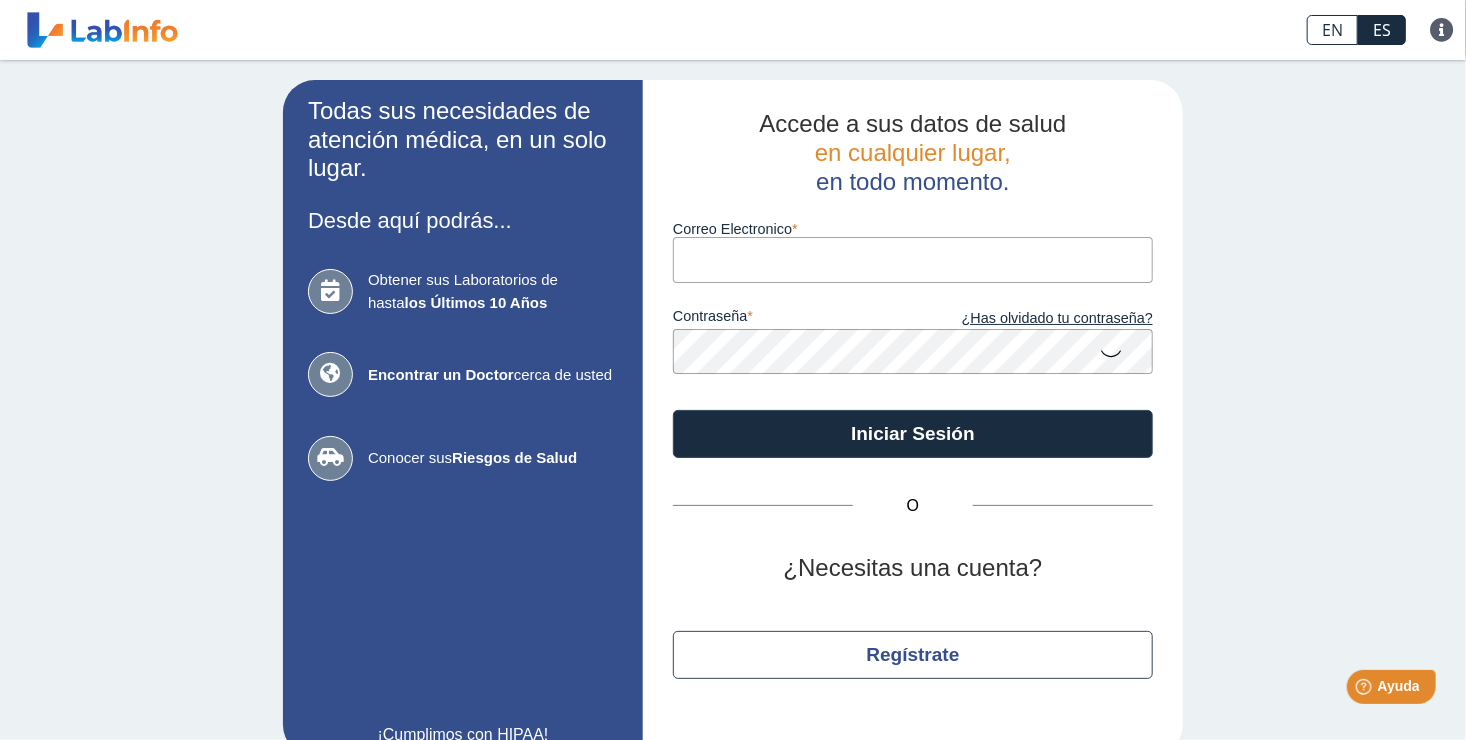 click on "Correo Electronico" at bounding box center (913, 259) 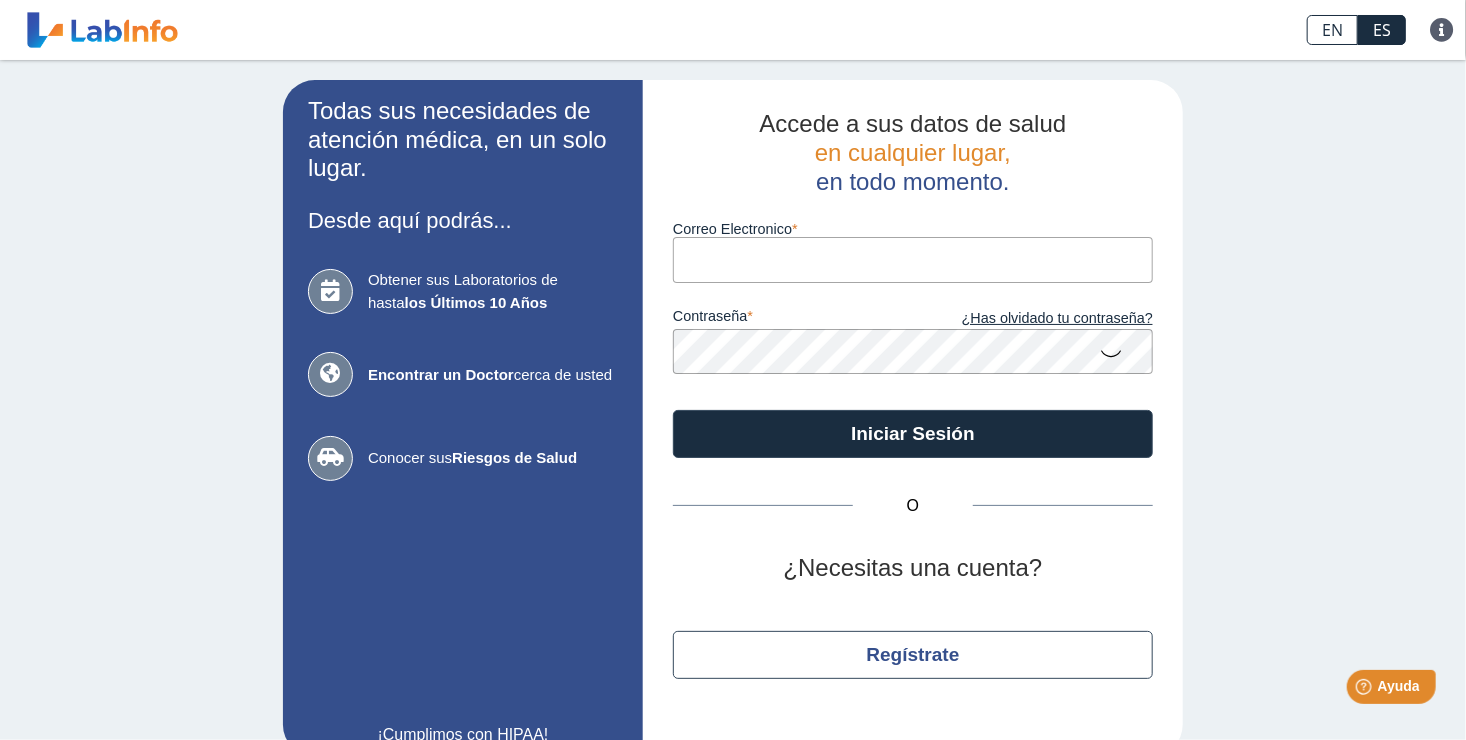 type on "[EMAIL_ADDRESS][DOMAIN_NAME]" 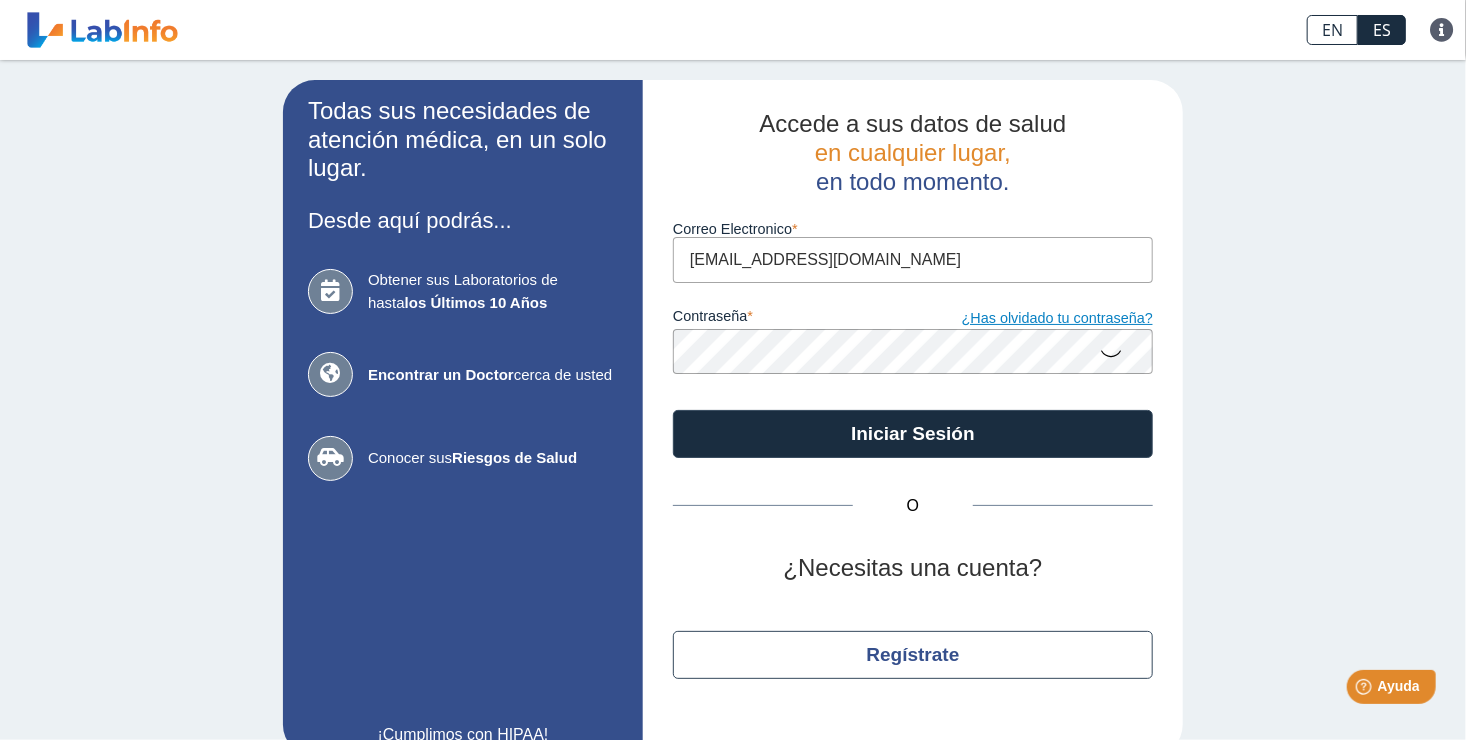 click on "¿Has olvidado tu contraseña?" 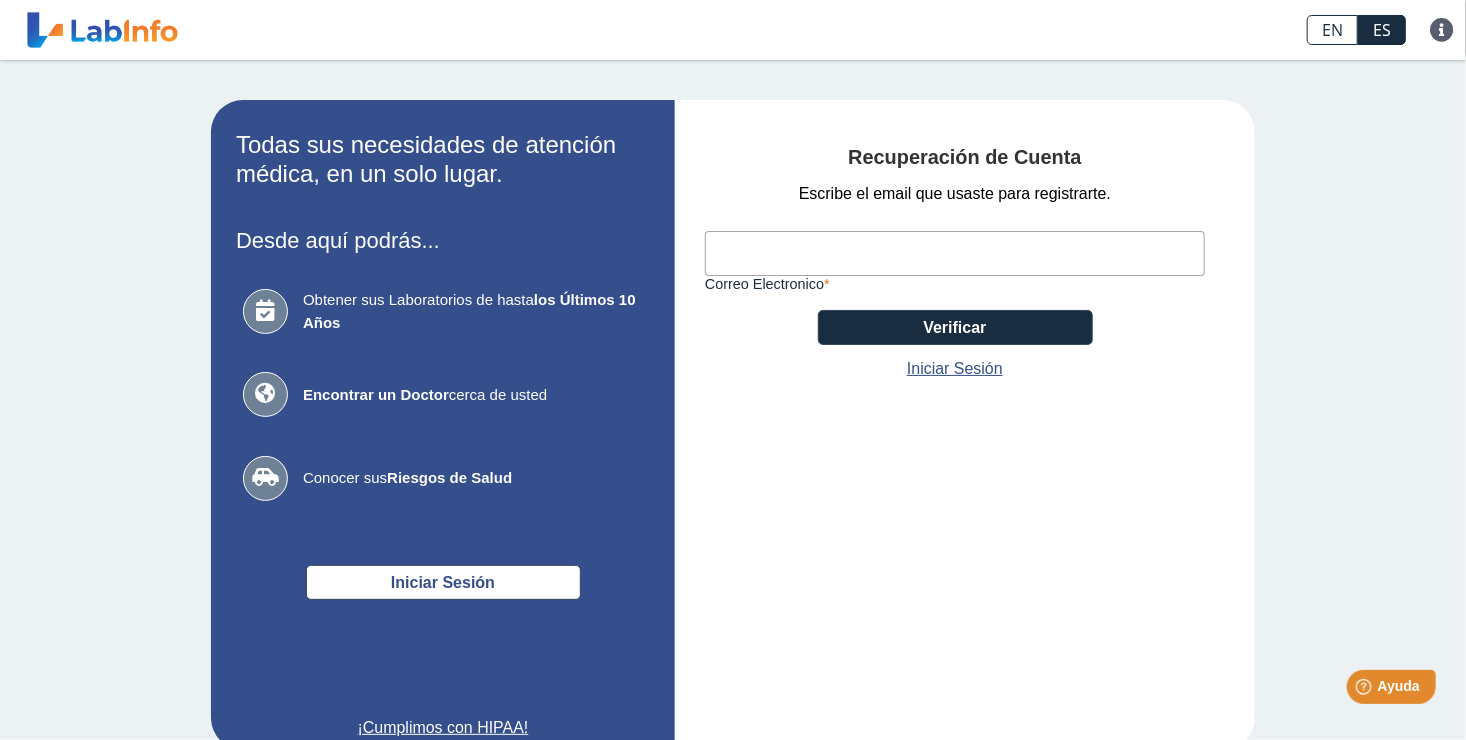 click on "Correo Electronico" at bounding box center (955, 253) 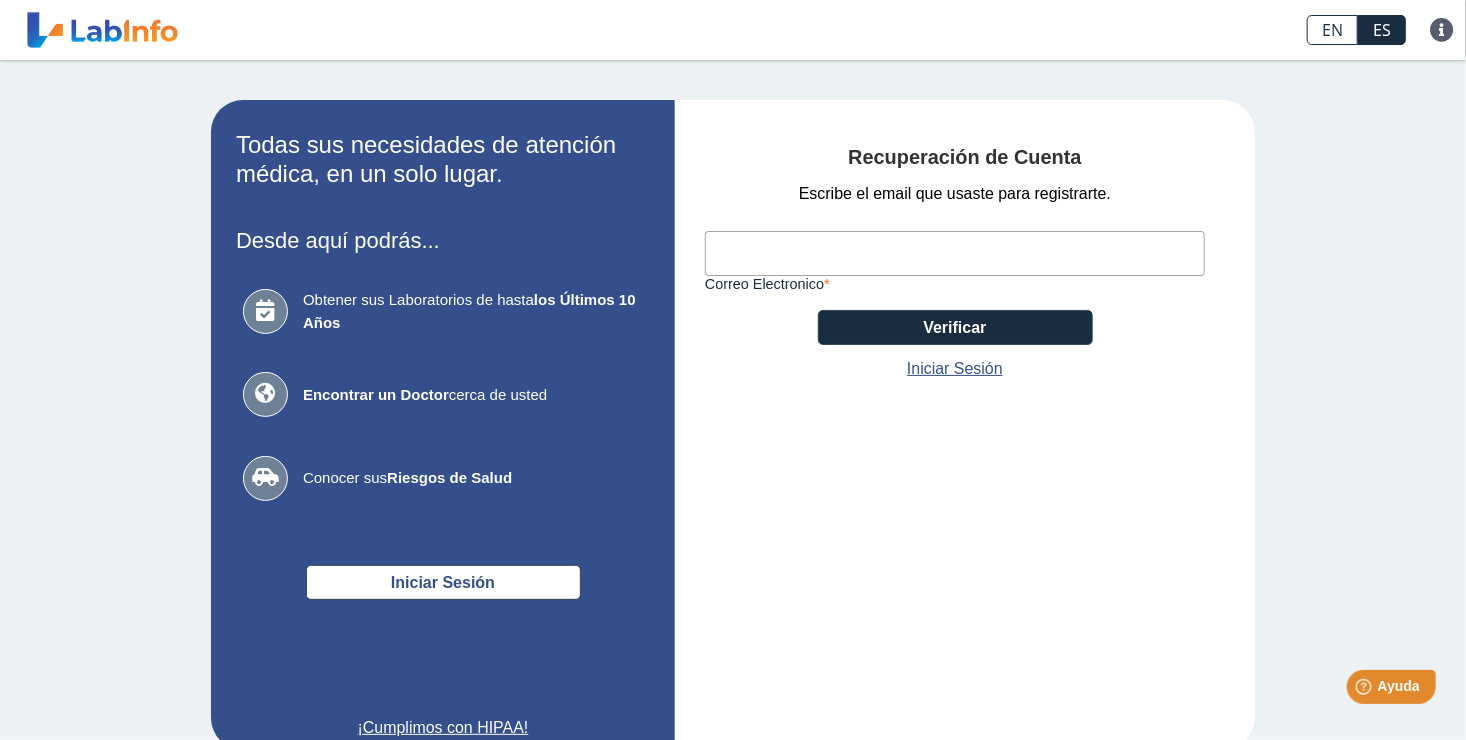 type on "[EMAIL_ADDRESS][DOMAIN_NAME]" 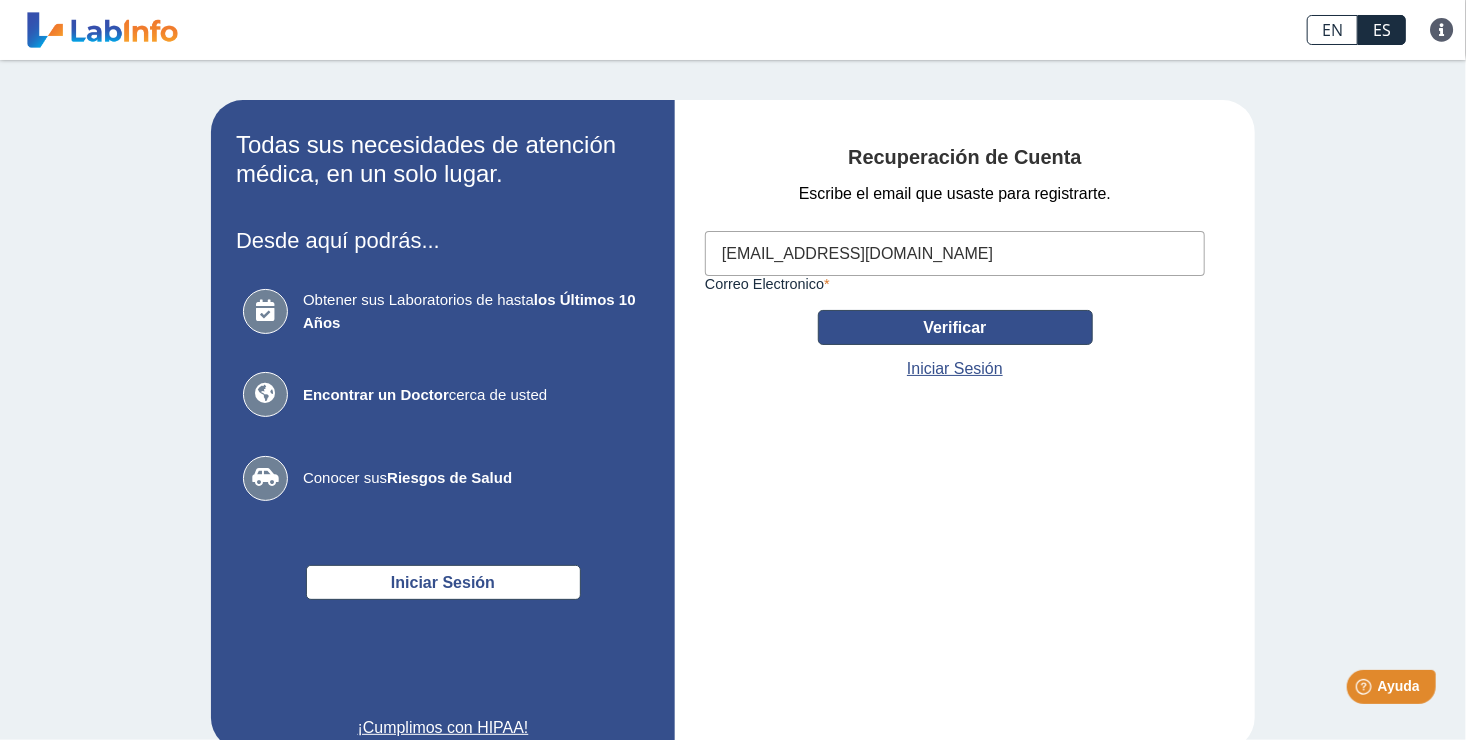 click on "Verificar" 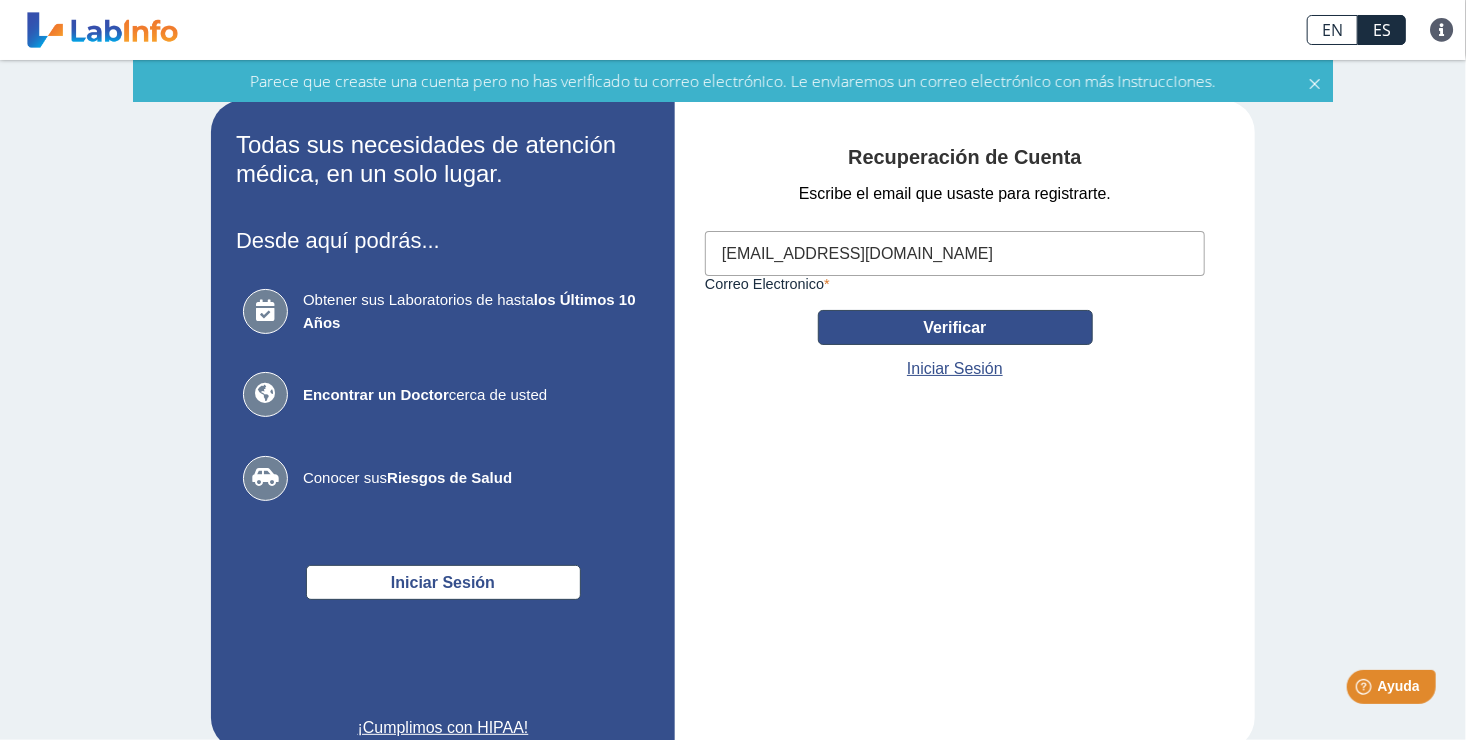 click on "Verificar" 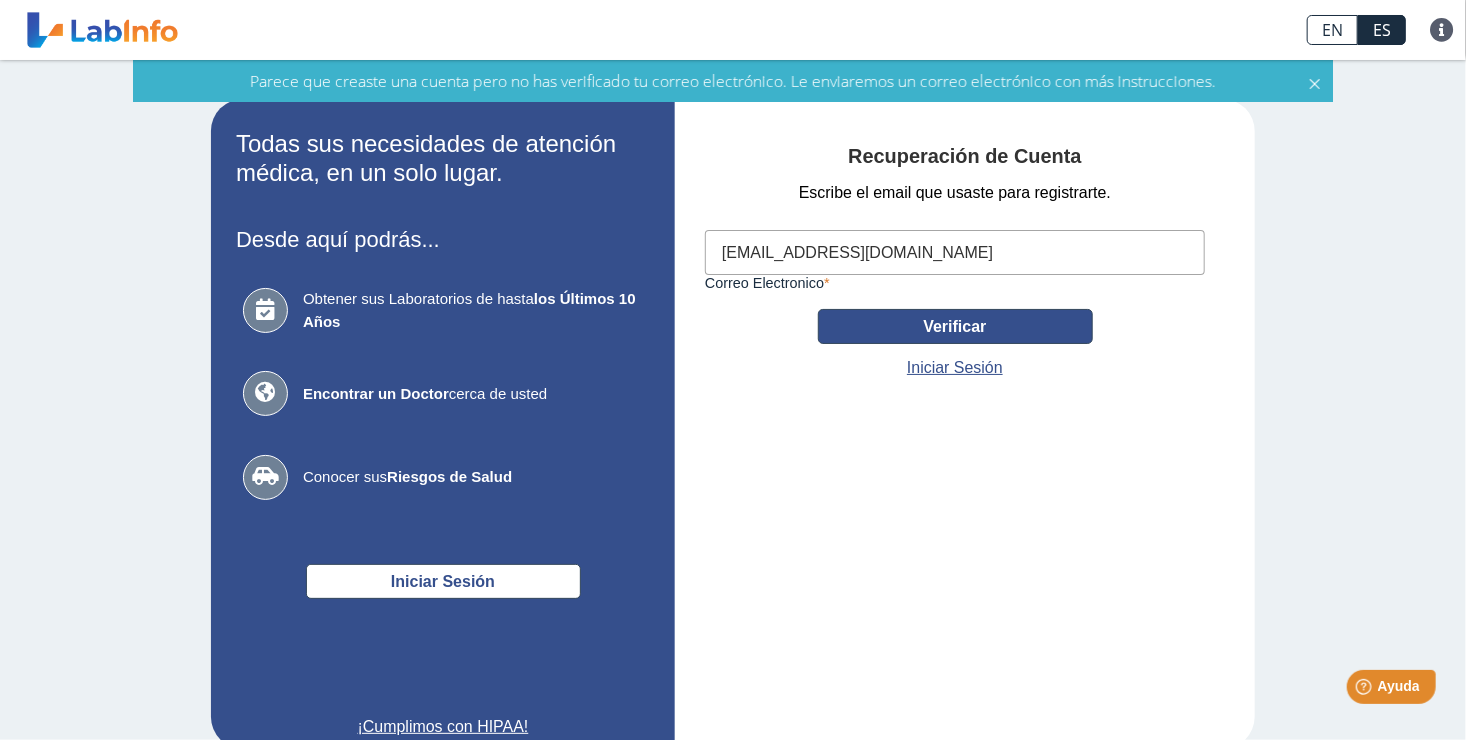 scroll, scrollTop: 0, scrollLeft: 0, axis: both 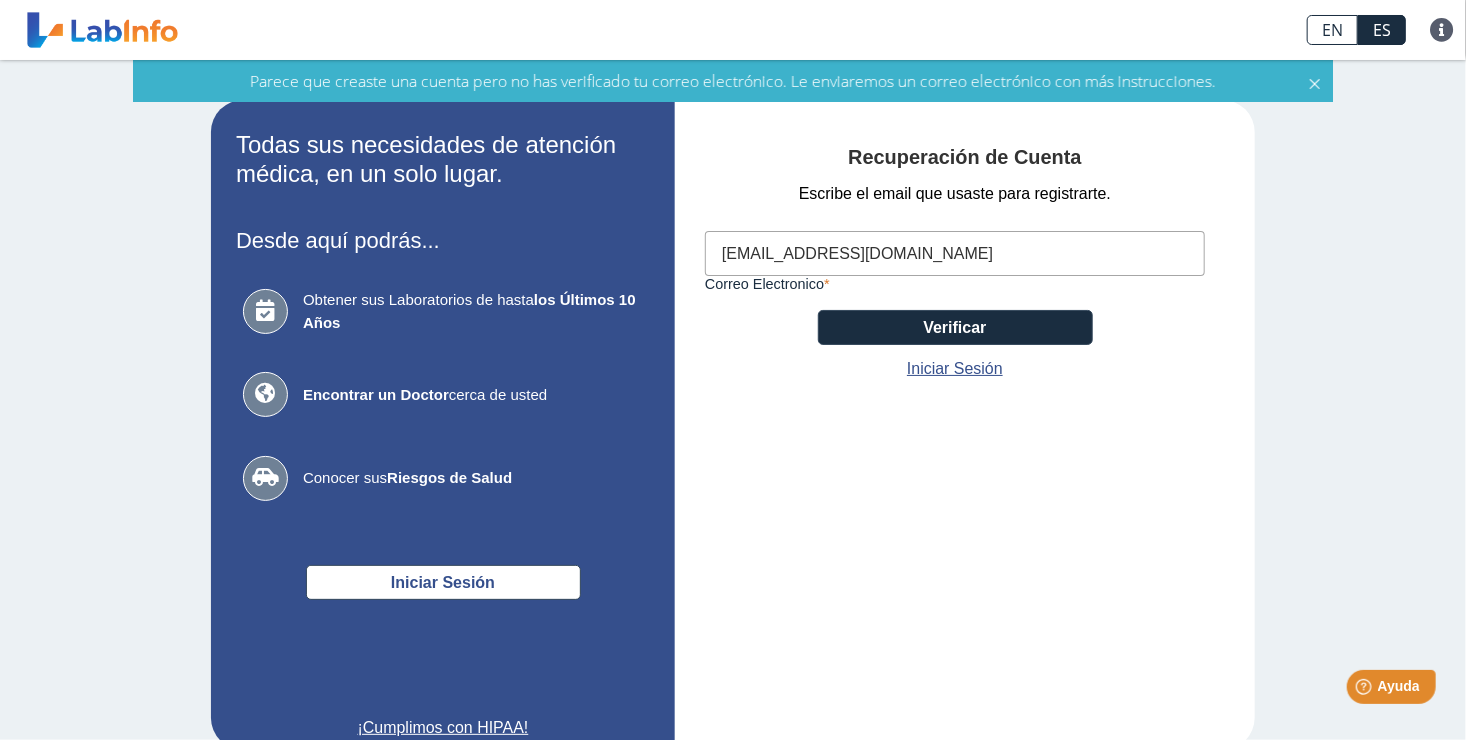 click 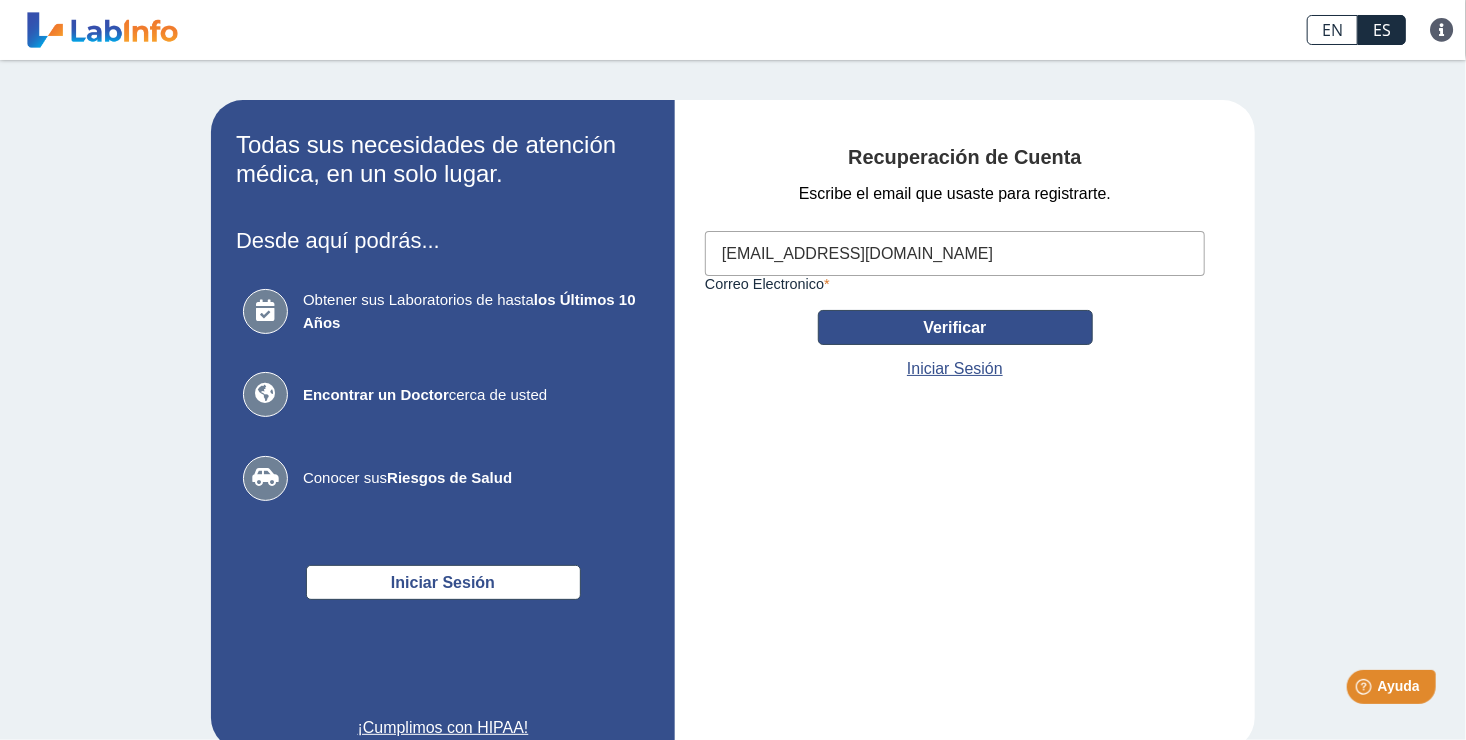 click on "Verificar" 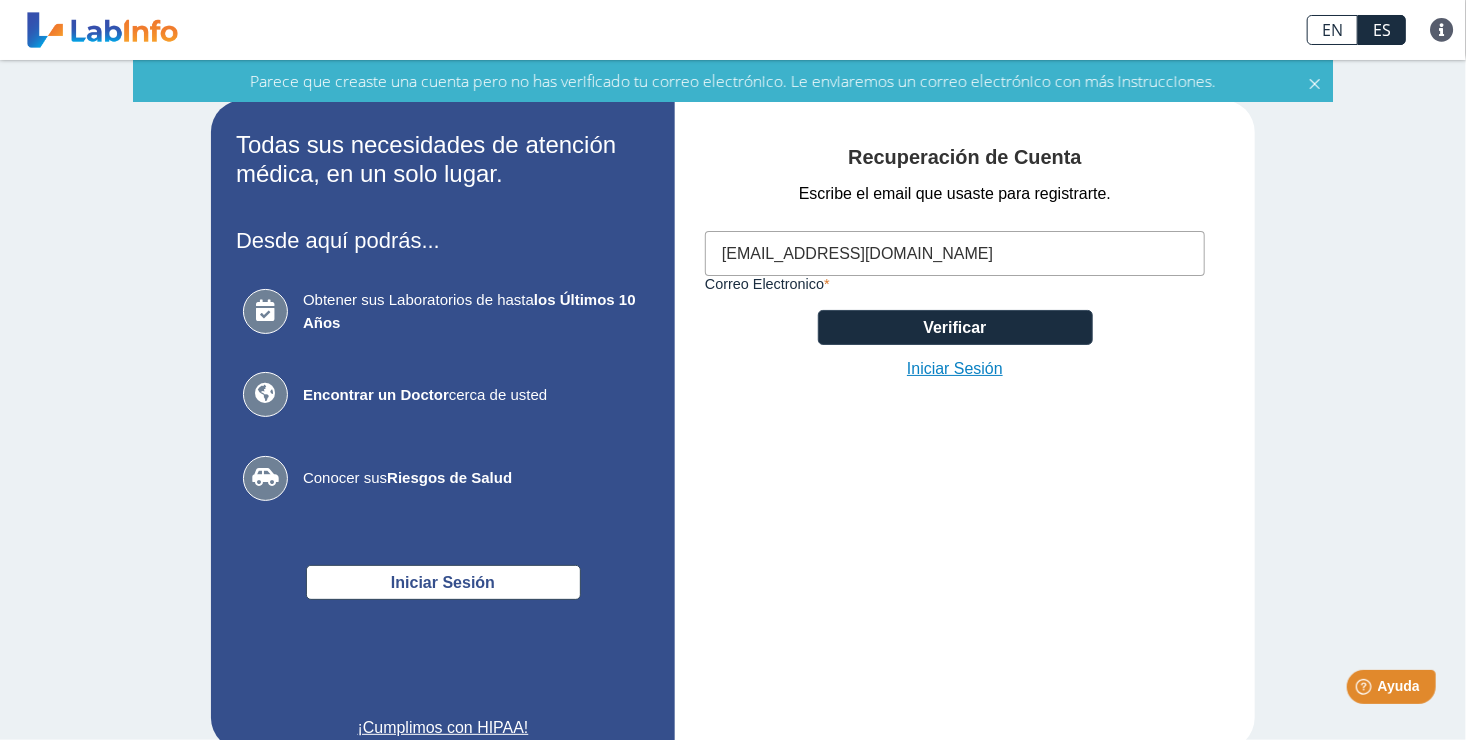 click on "Iniciar Sesión" 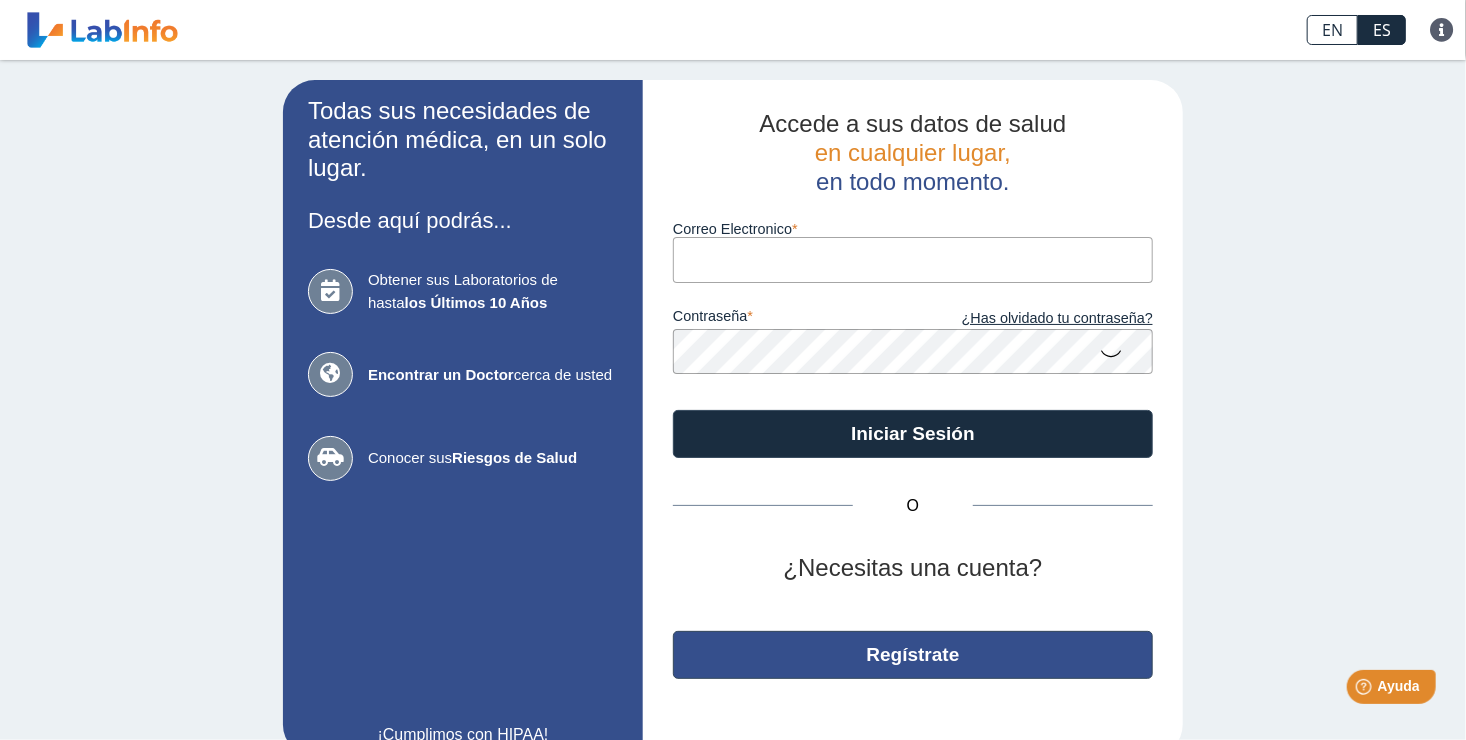 click on "Regístrate" 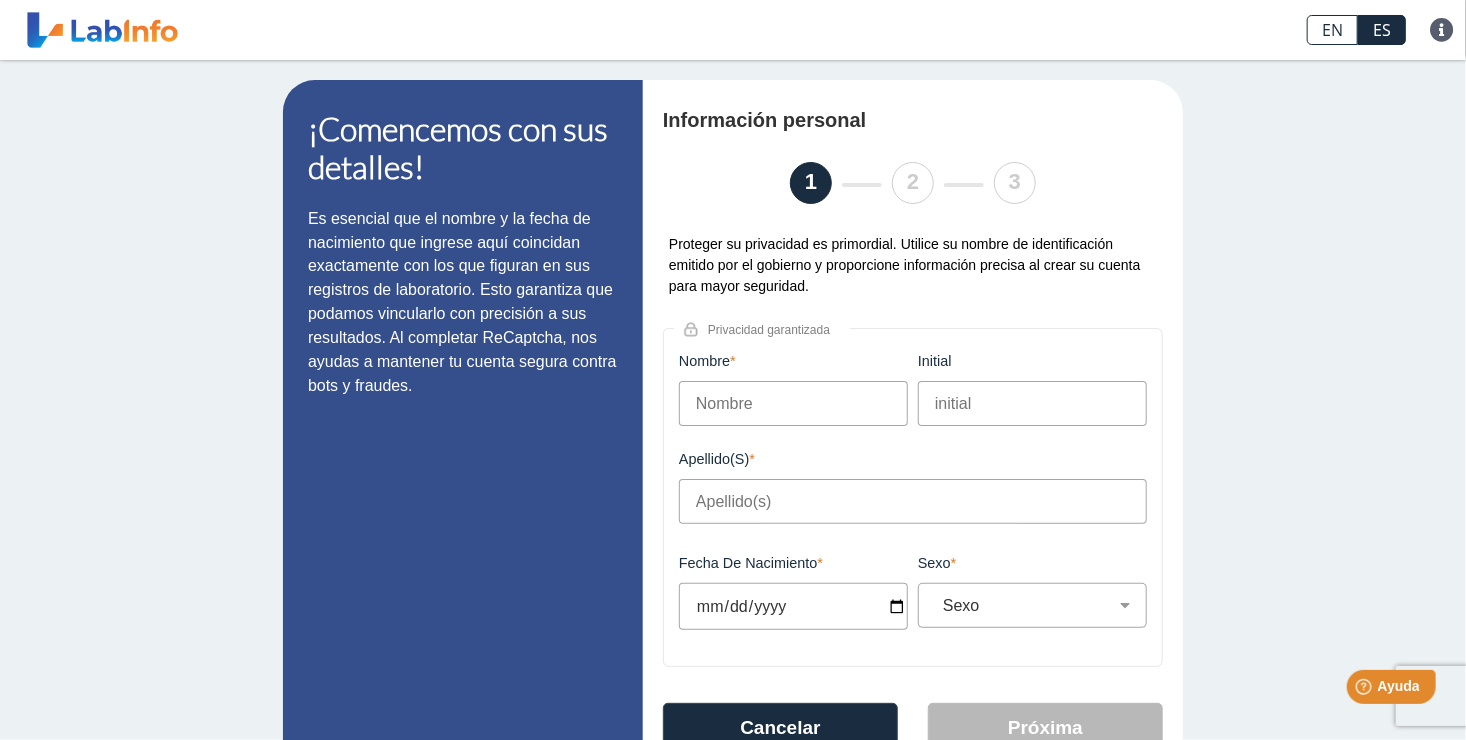click on "Nombre" at bounding box center [793, 403] 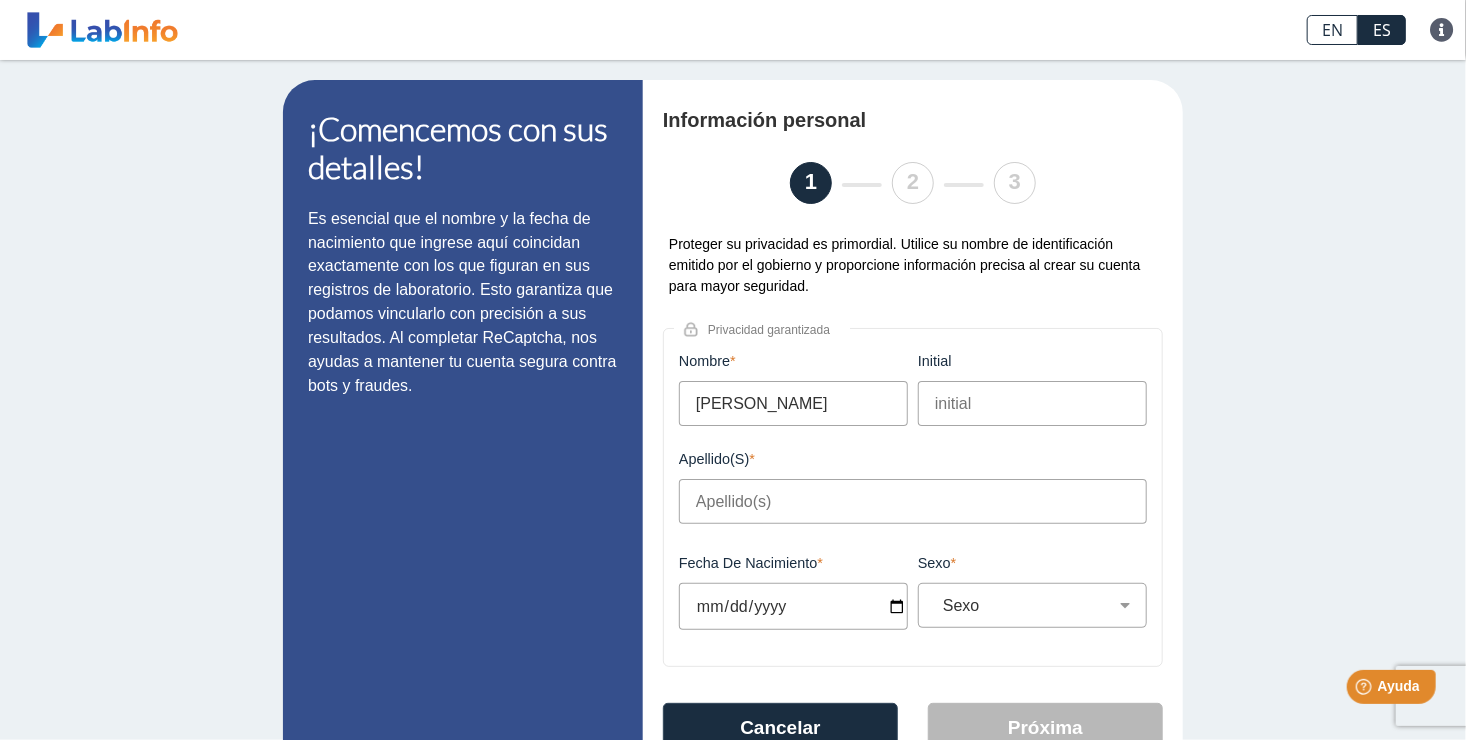 type on "[PERSON_NAME]" 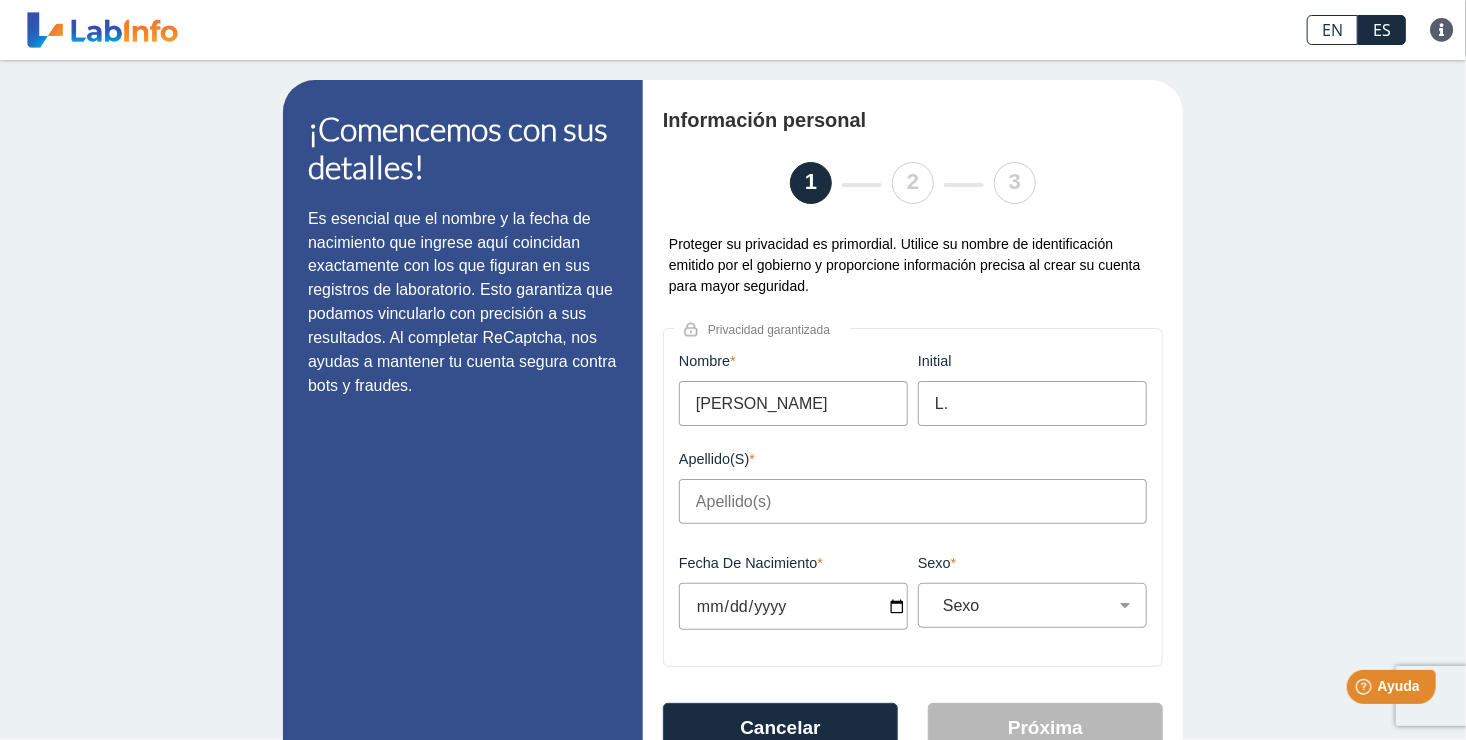 type on "L." 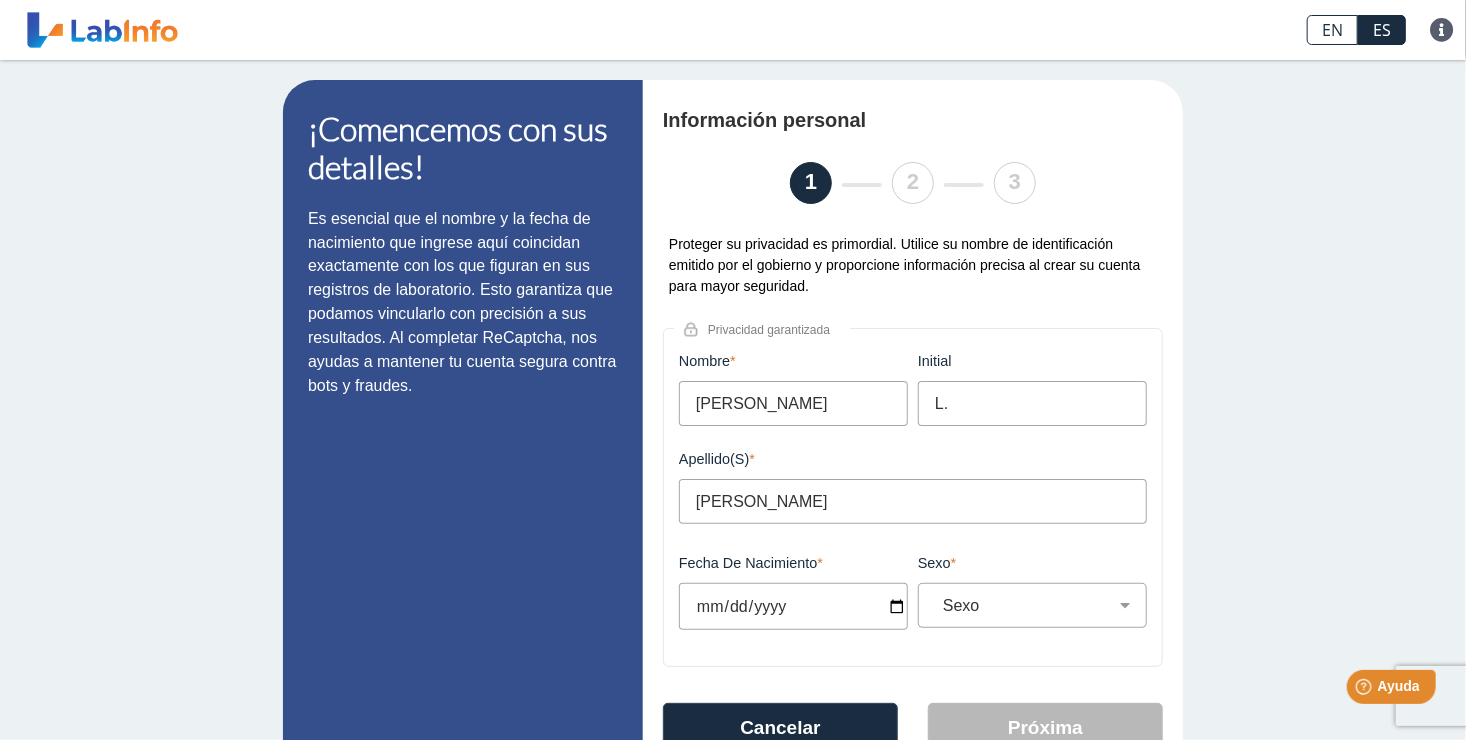 type on "[PERSON_NAME]" 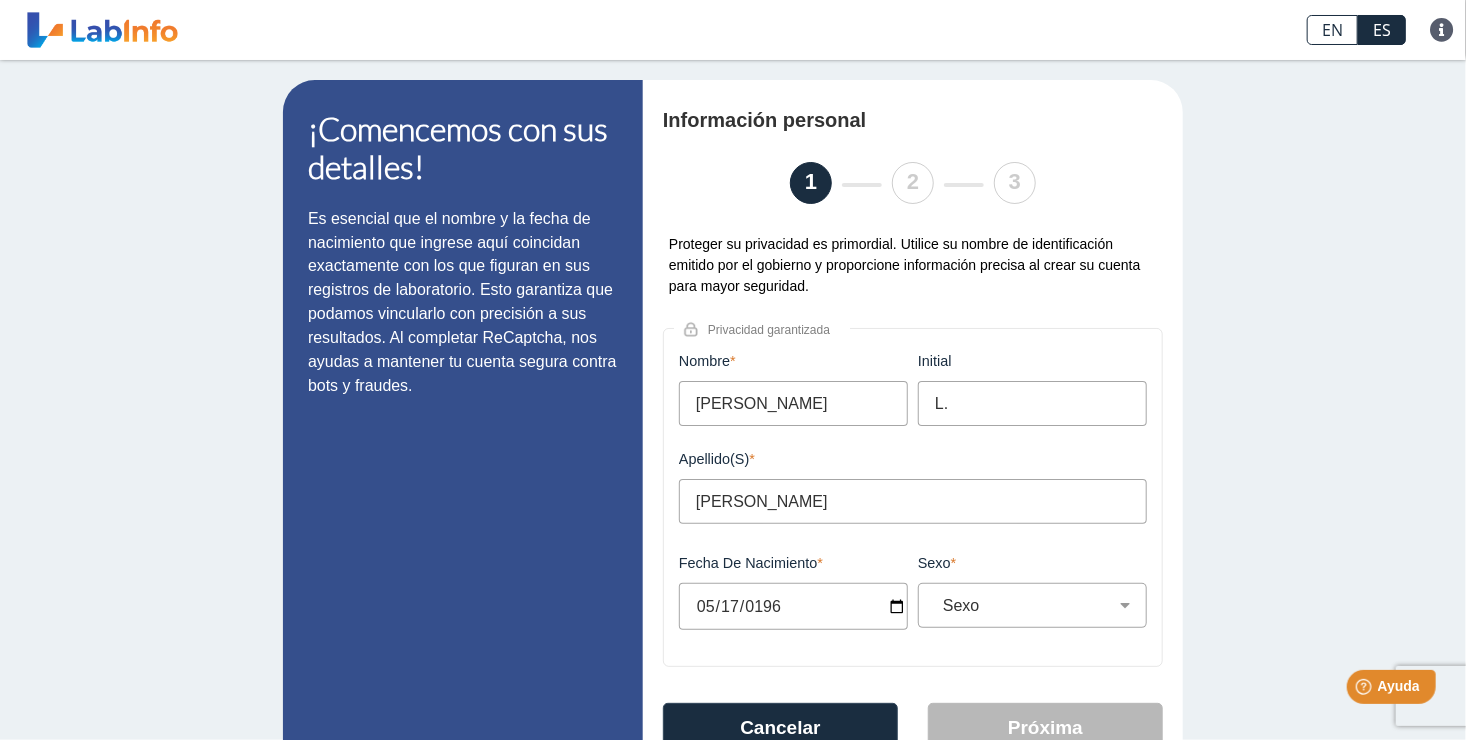 type on "[DATE]" 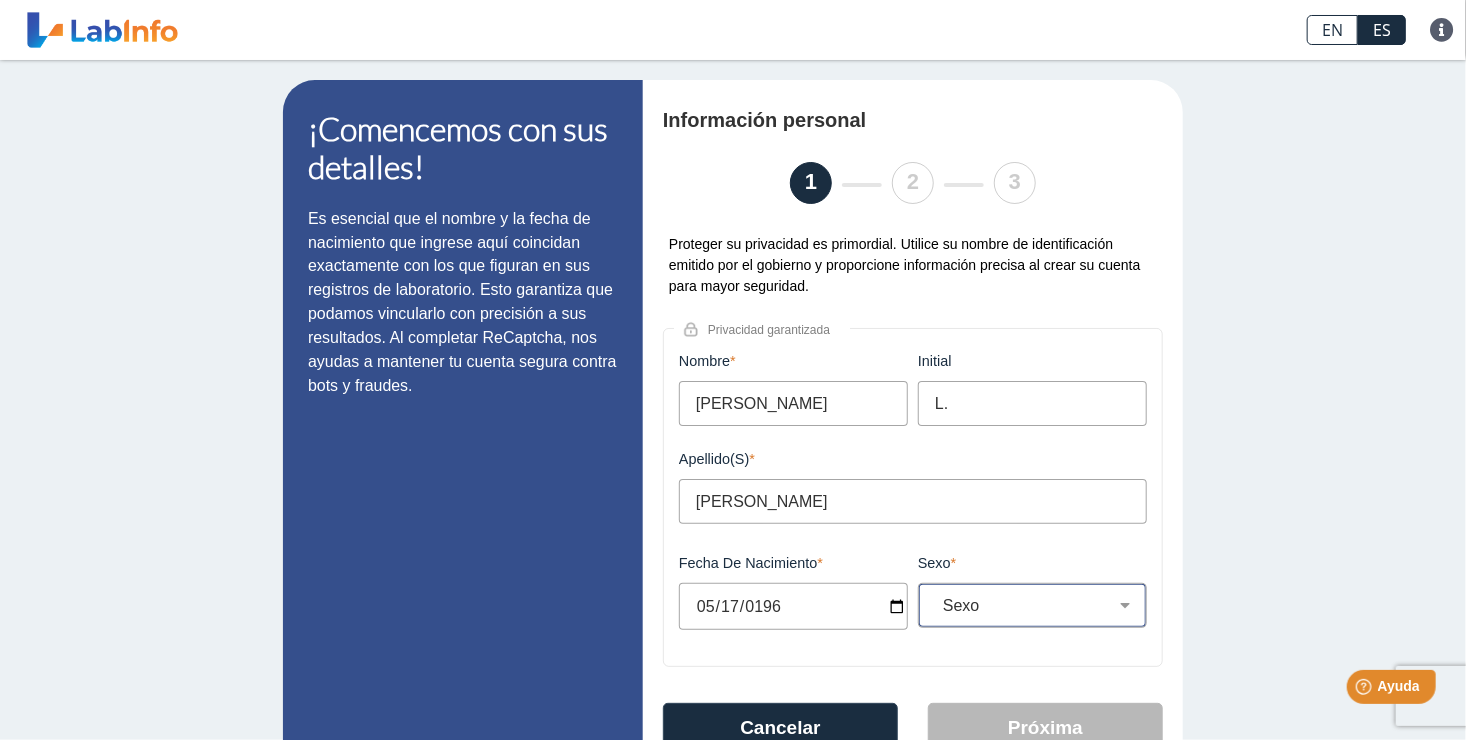 click on "Sexo Masculino Femenino" at bounding box center [1040, 605] 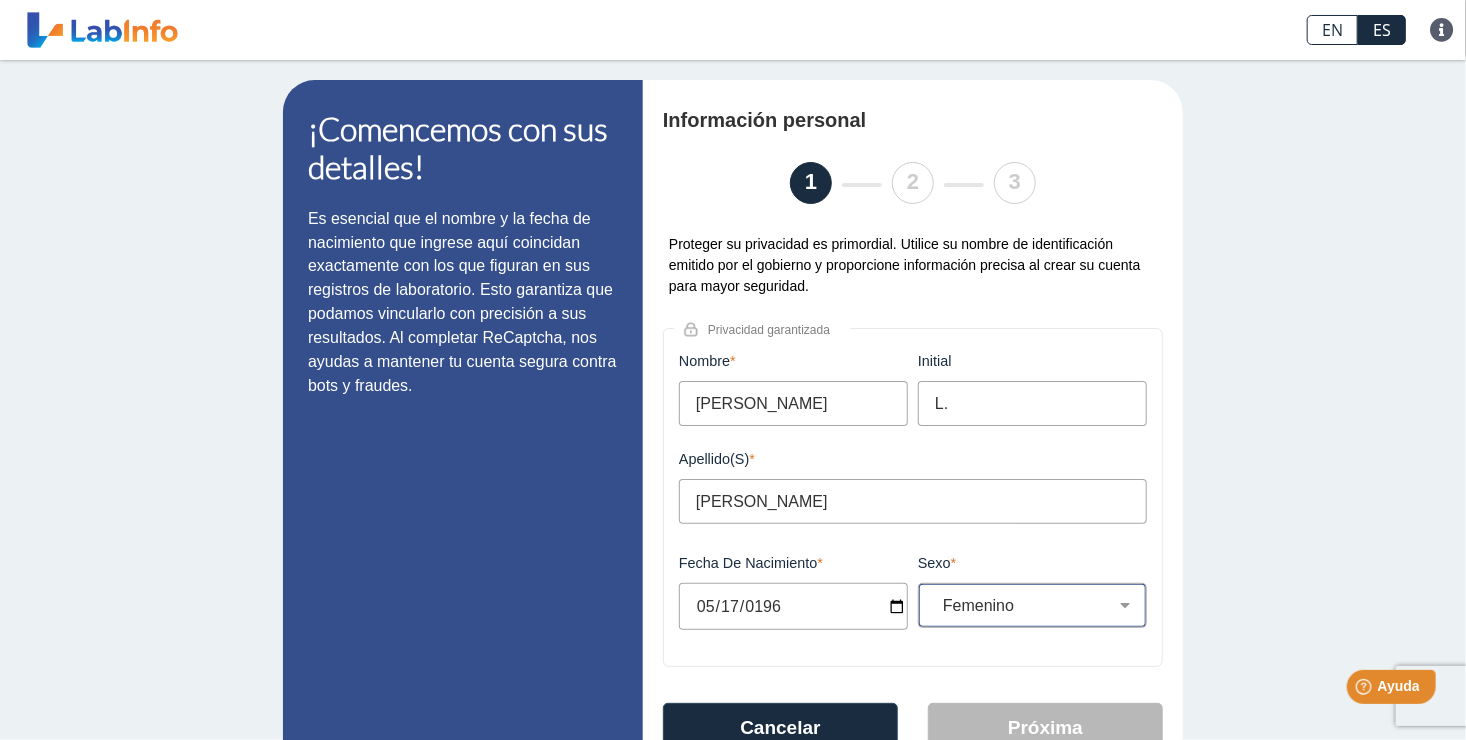 click on "Sexo Masculino Femenino" at bounding box center (1040, 605) 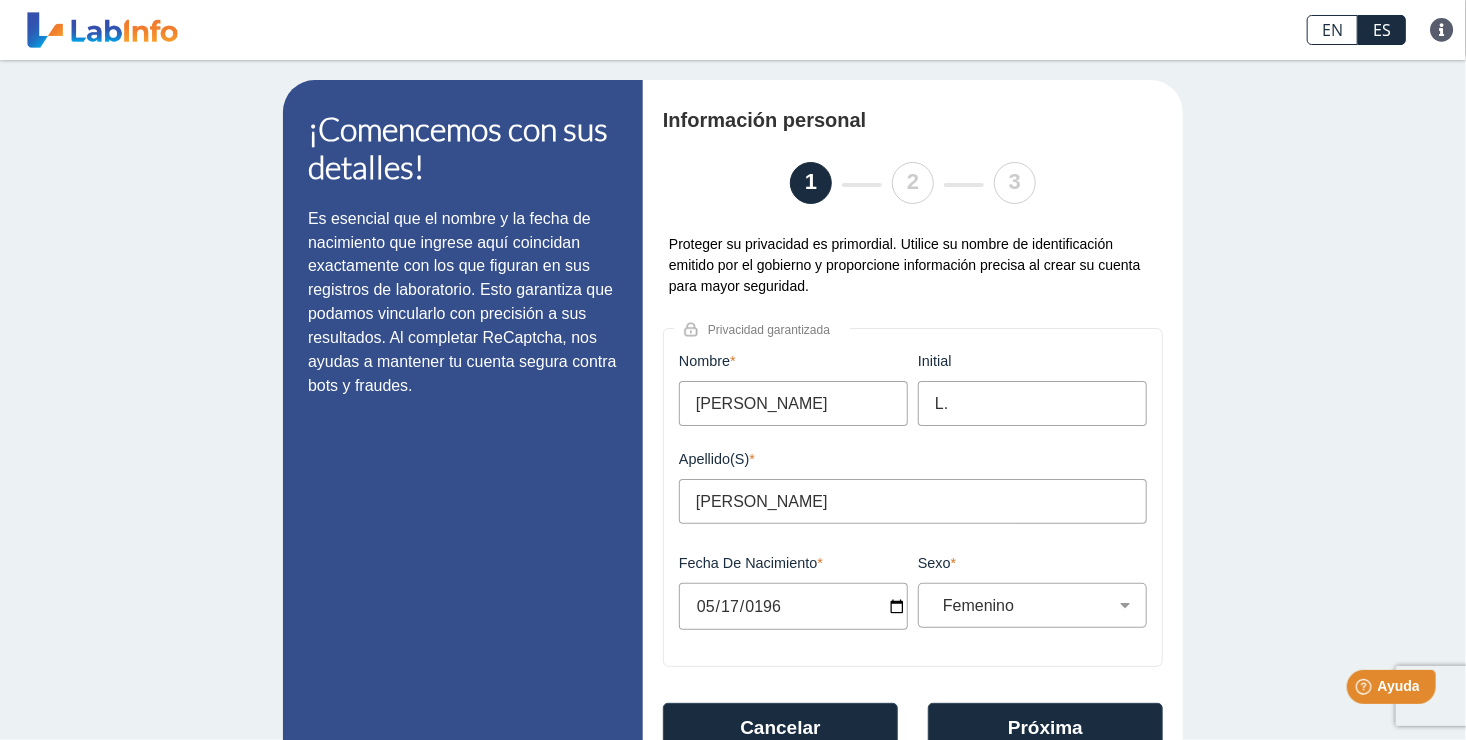 scroll, scrollTop: 91, scrollLeft: 0, axis: vertical 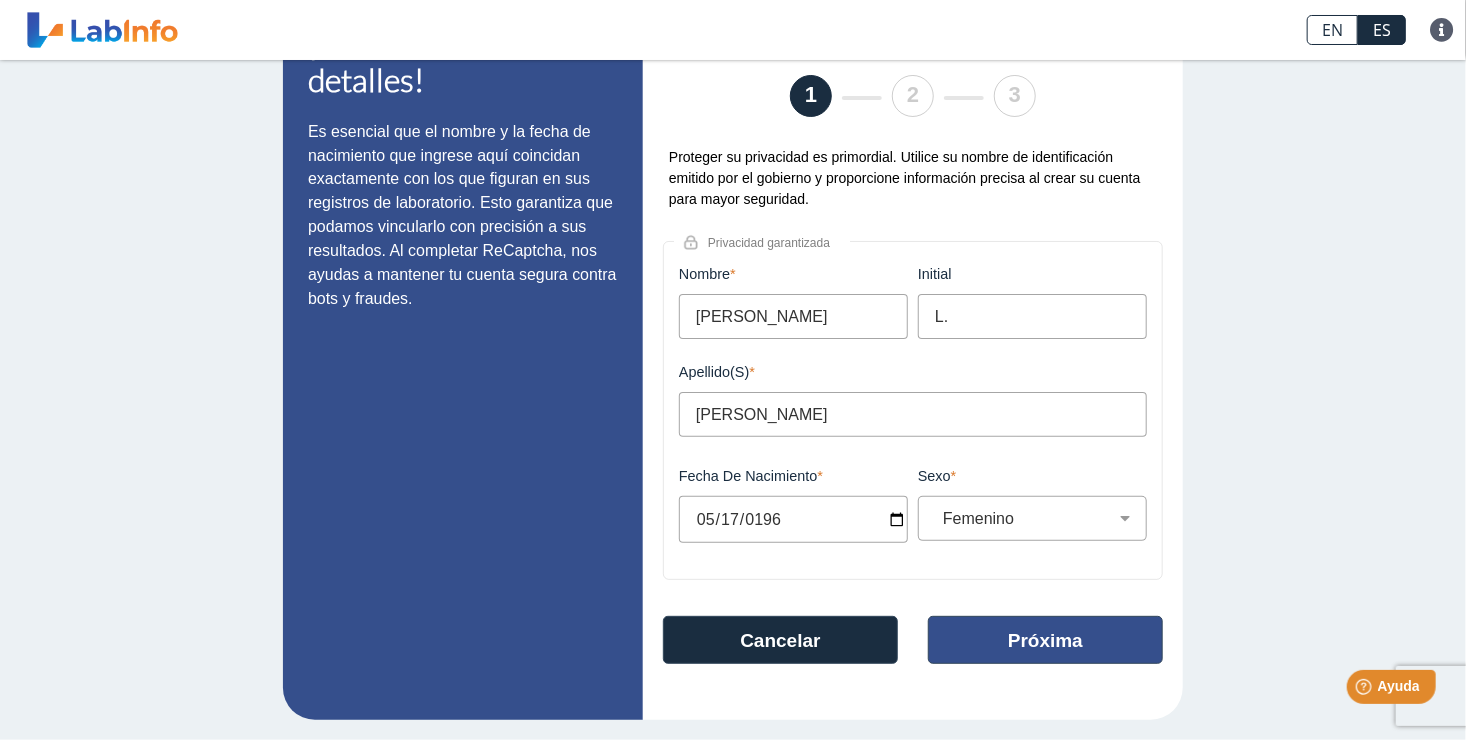 click on "Próxima" 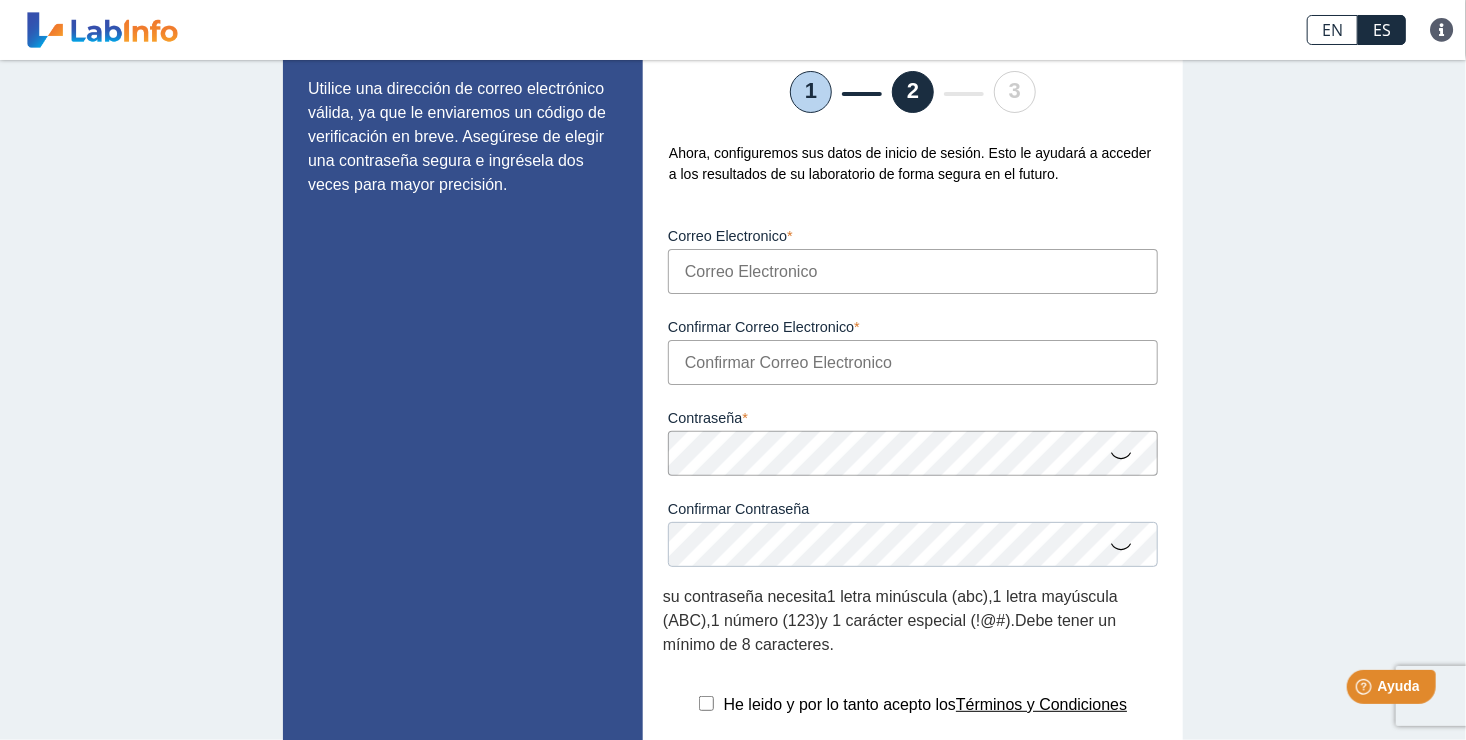 click on "Correo Electronico" at bounding box center [913, 271] 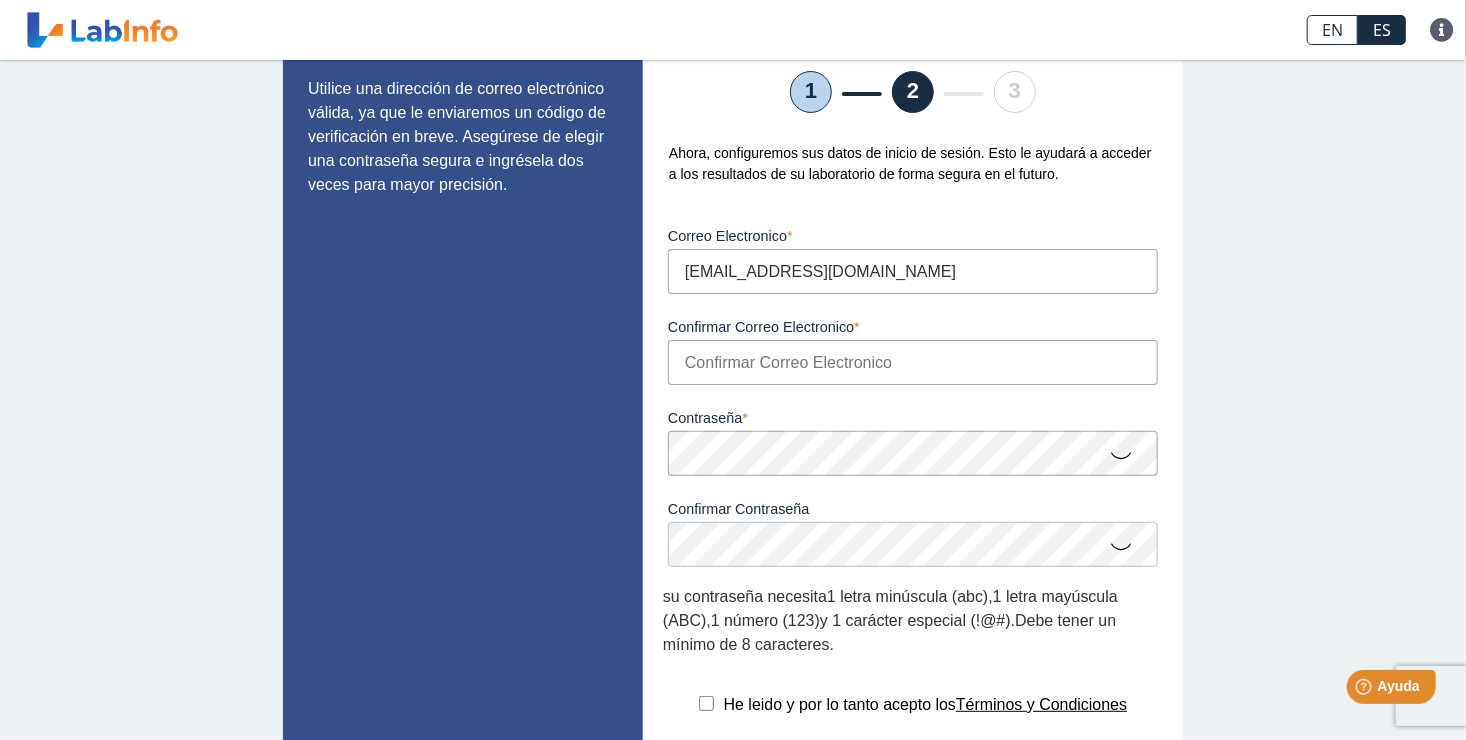 type on "[EMAIL_ADDRESS][DOMAIN_NAME]" 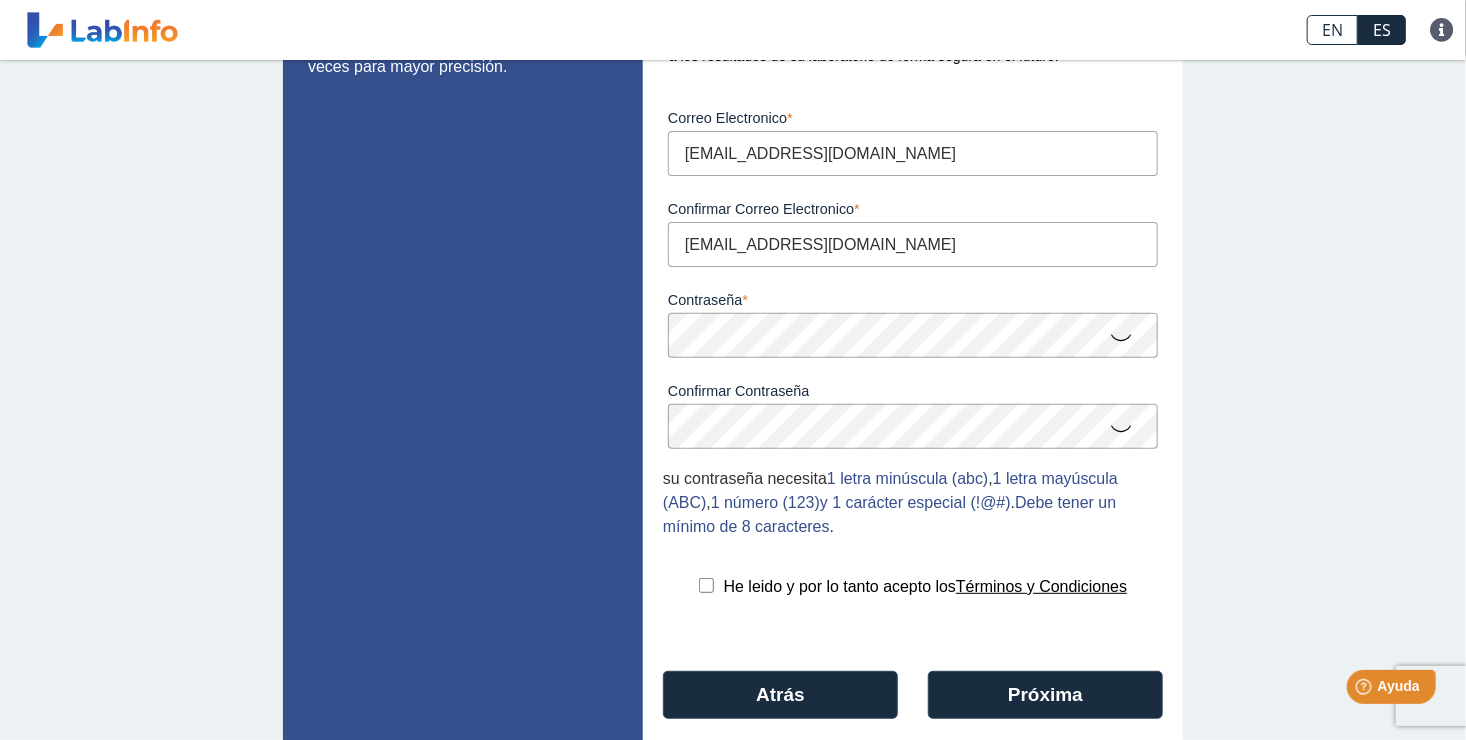 scroll, scrollTop: 281, scrollLeft: 0, axis: vertical 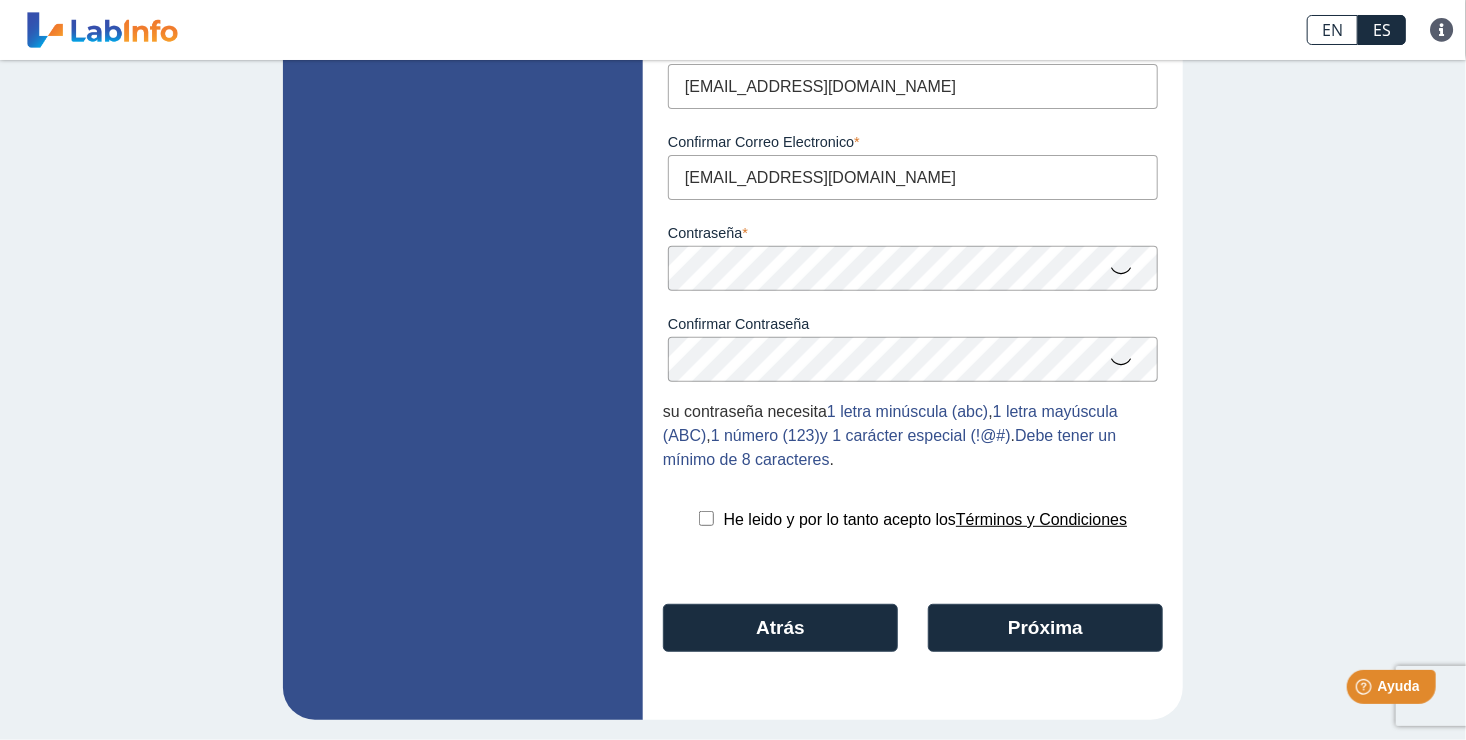 click at bounding box center [706, 518] 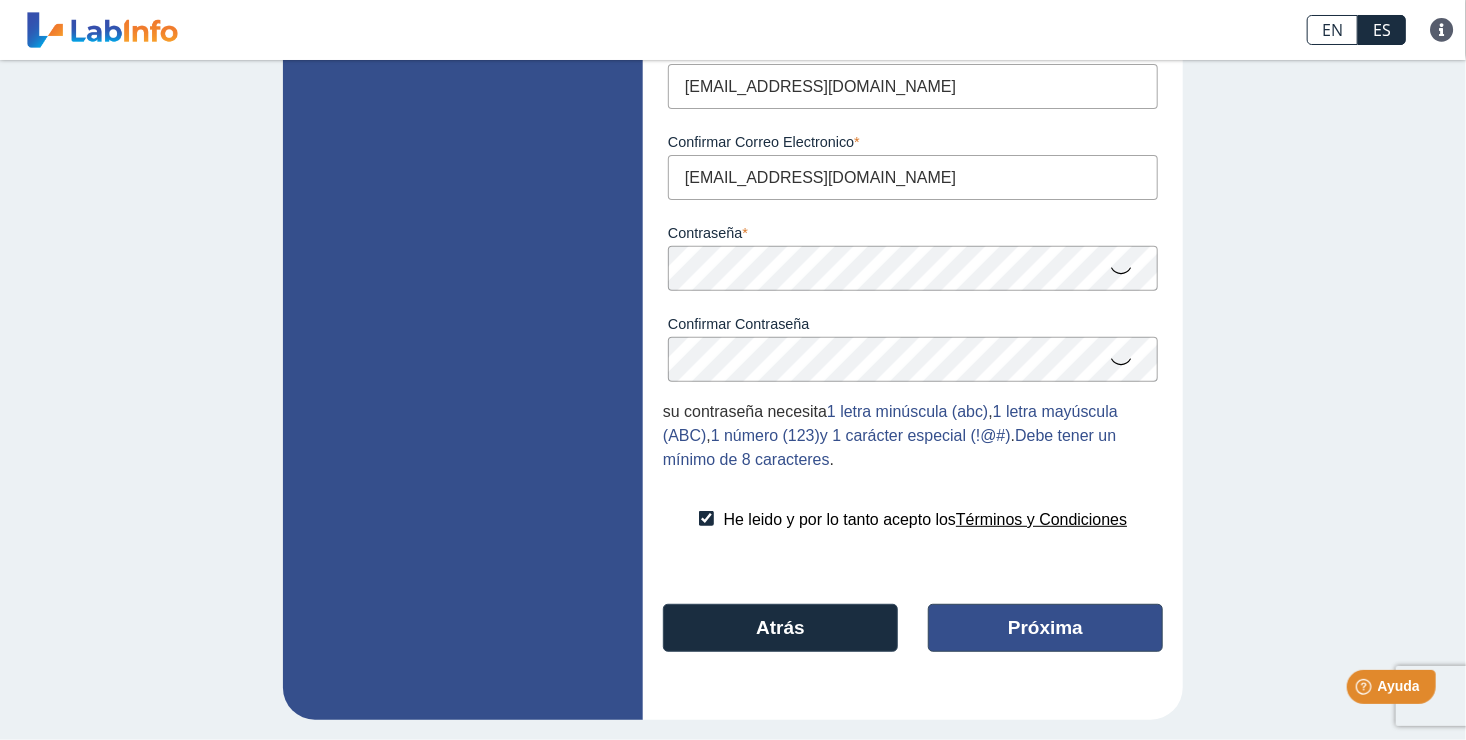 click on "Próxima" 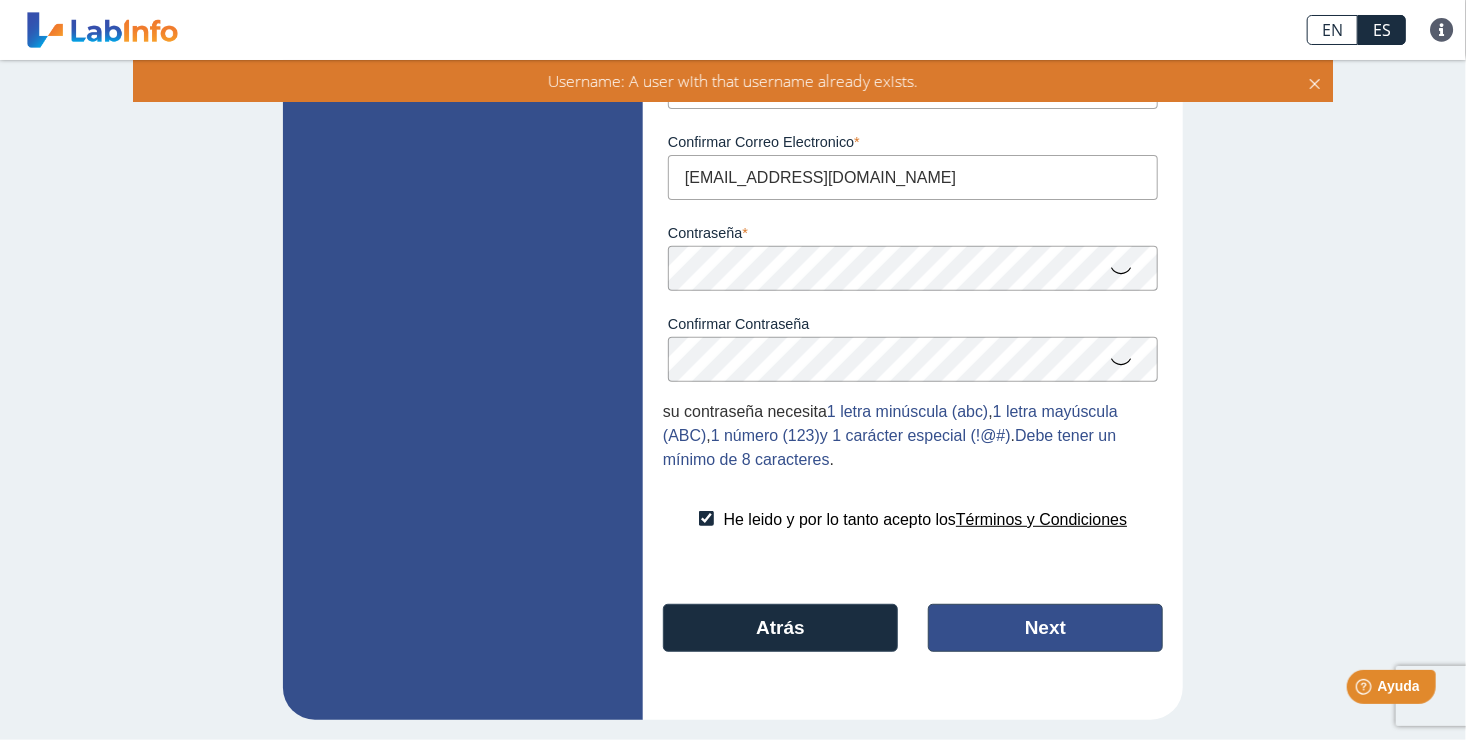 click on "Next" 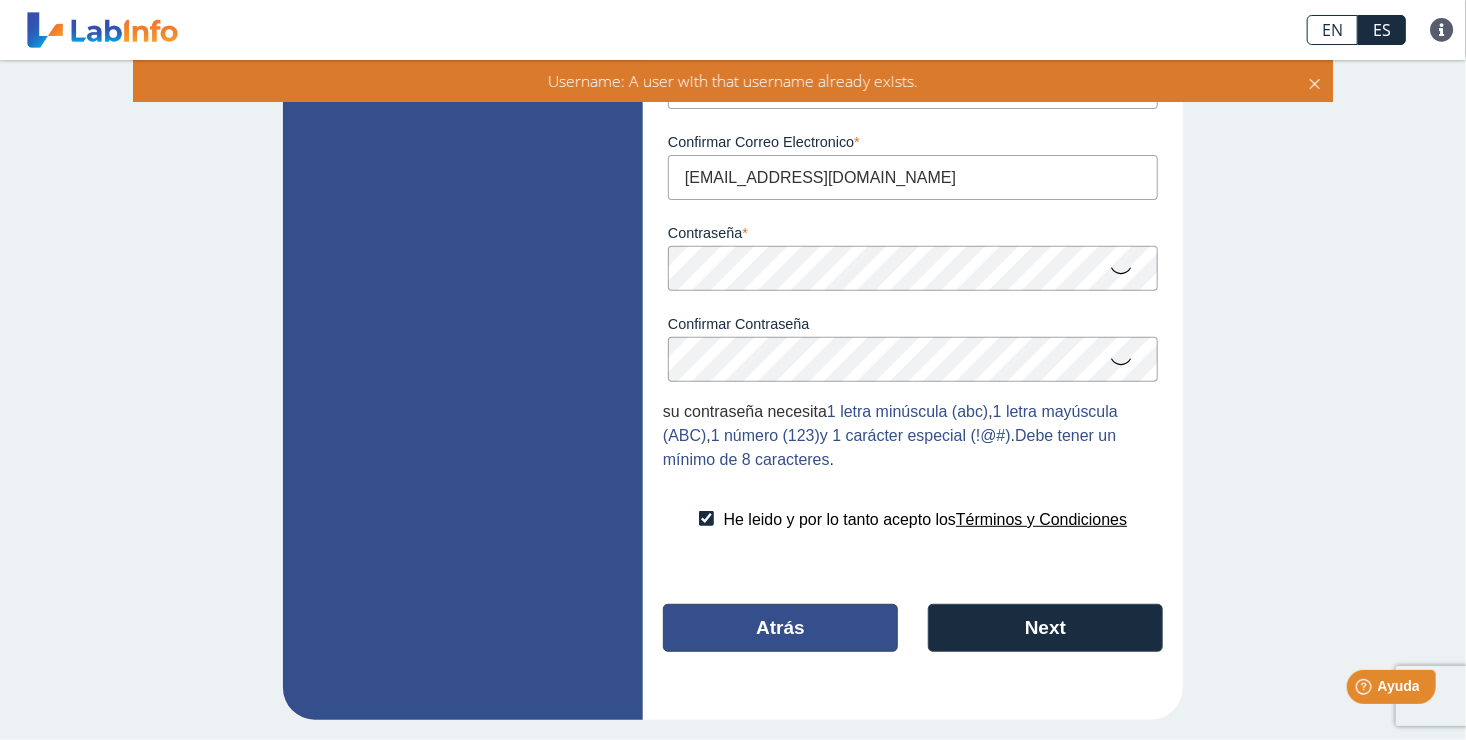 click on "Atrás" 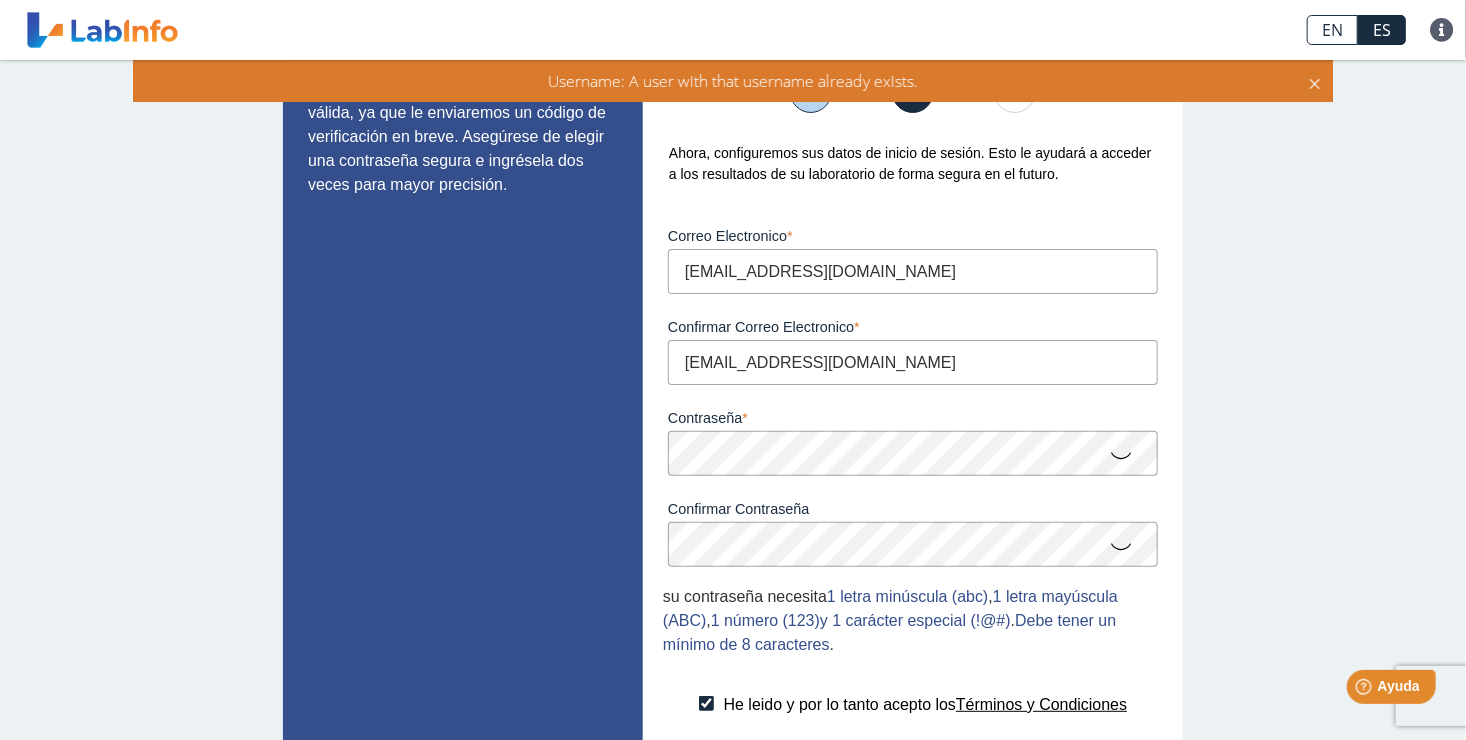 select on "F" 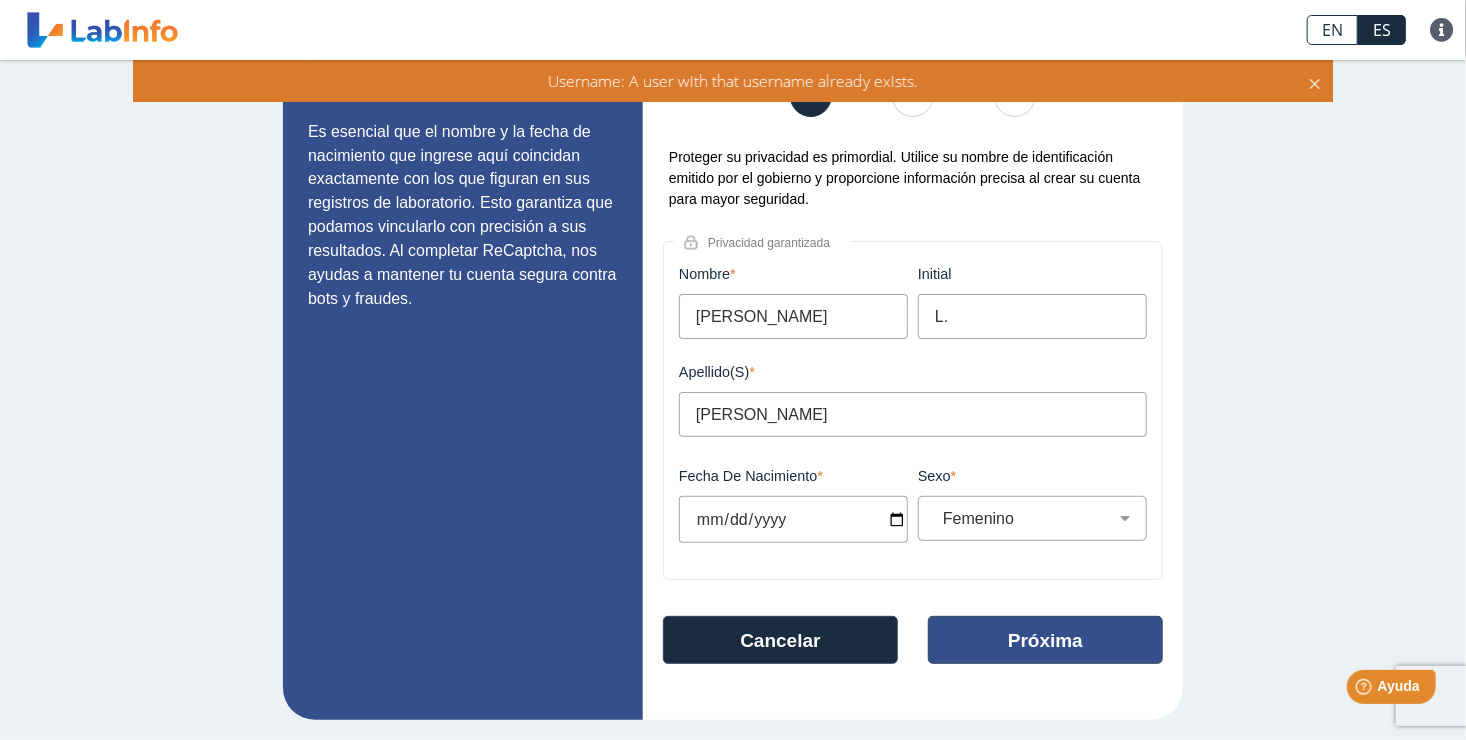 click on "Próxima" 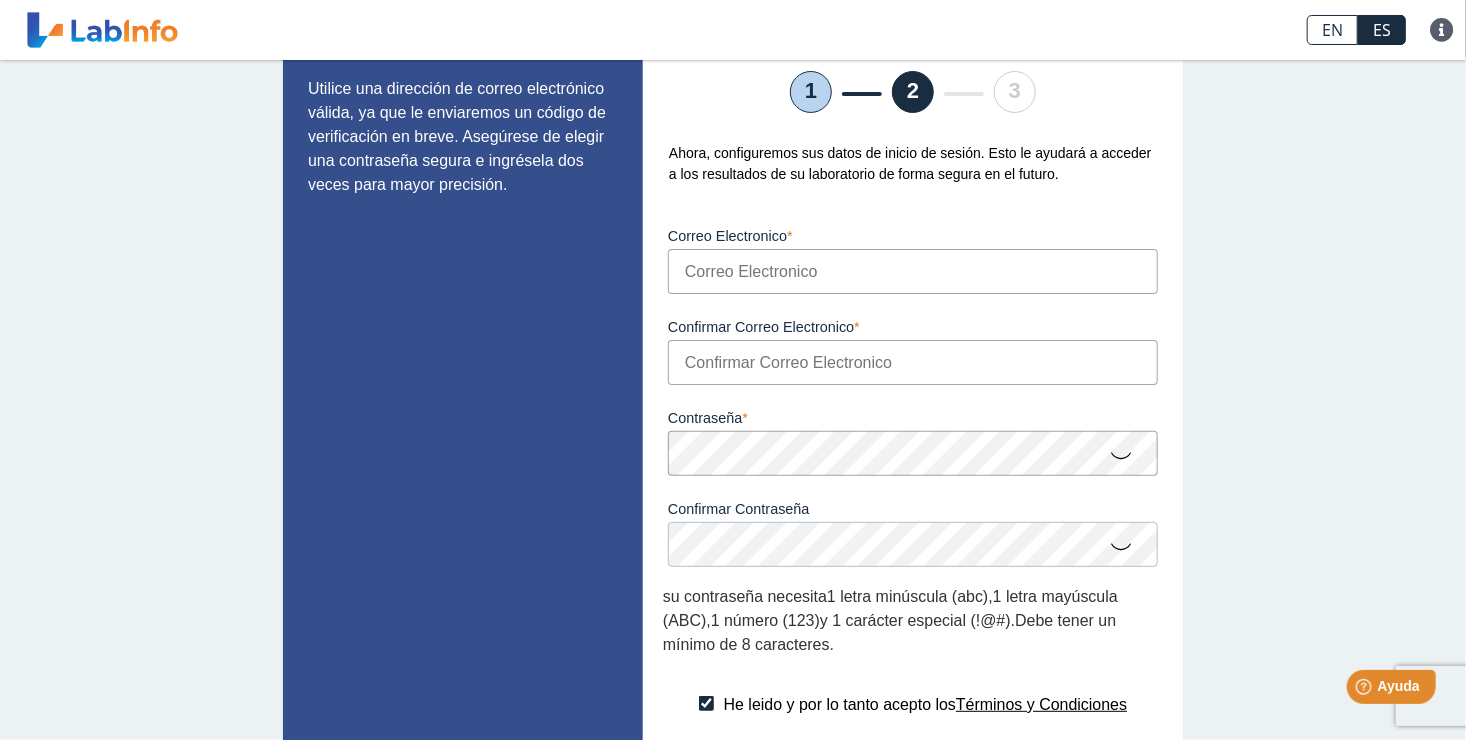 click on "Correo Electronico" at bounding box center (913, 271) 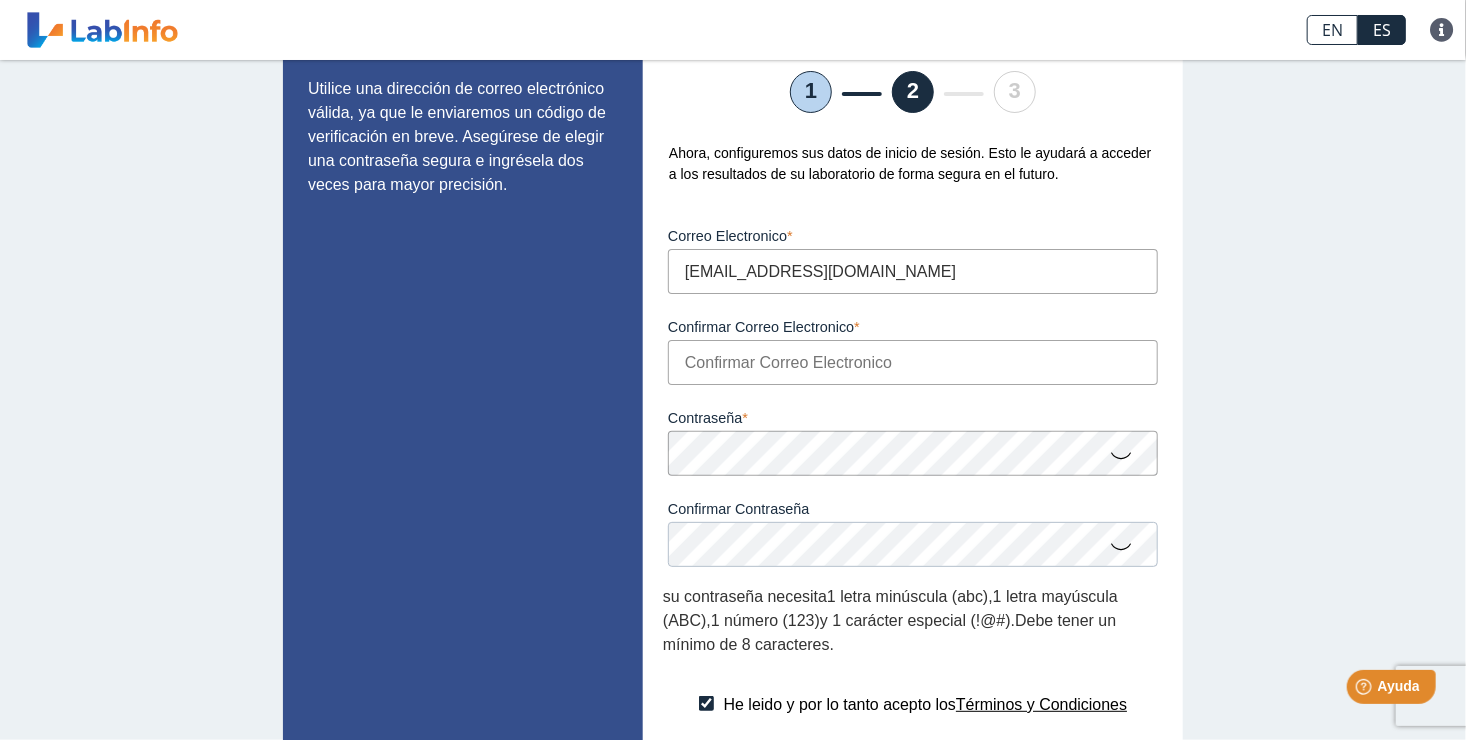 type on "[EMAIL_ADDRESS][DOMAIN_NAME]" 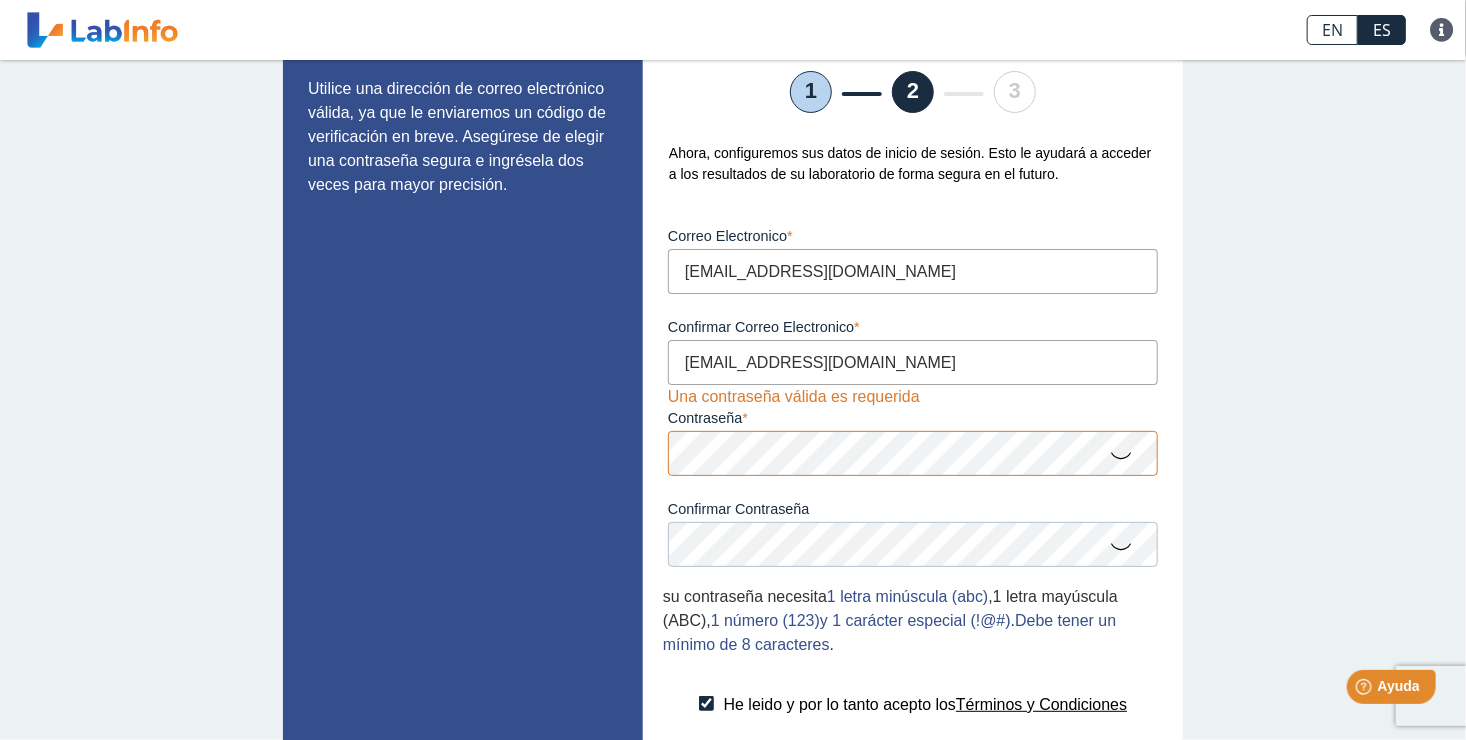 click 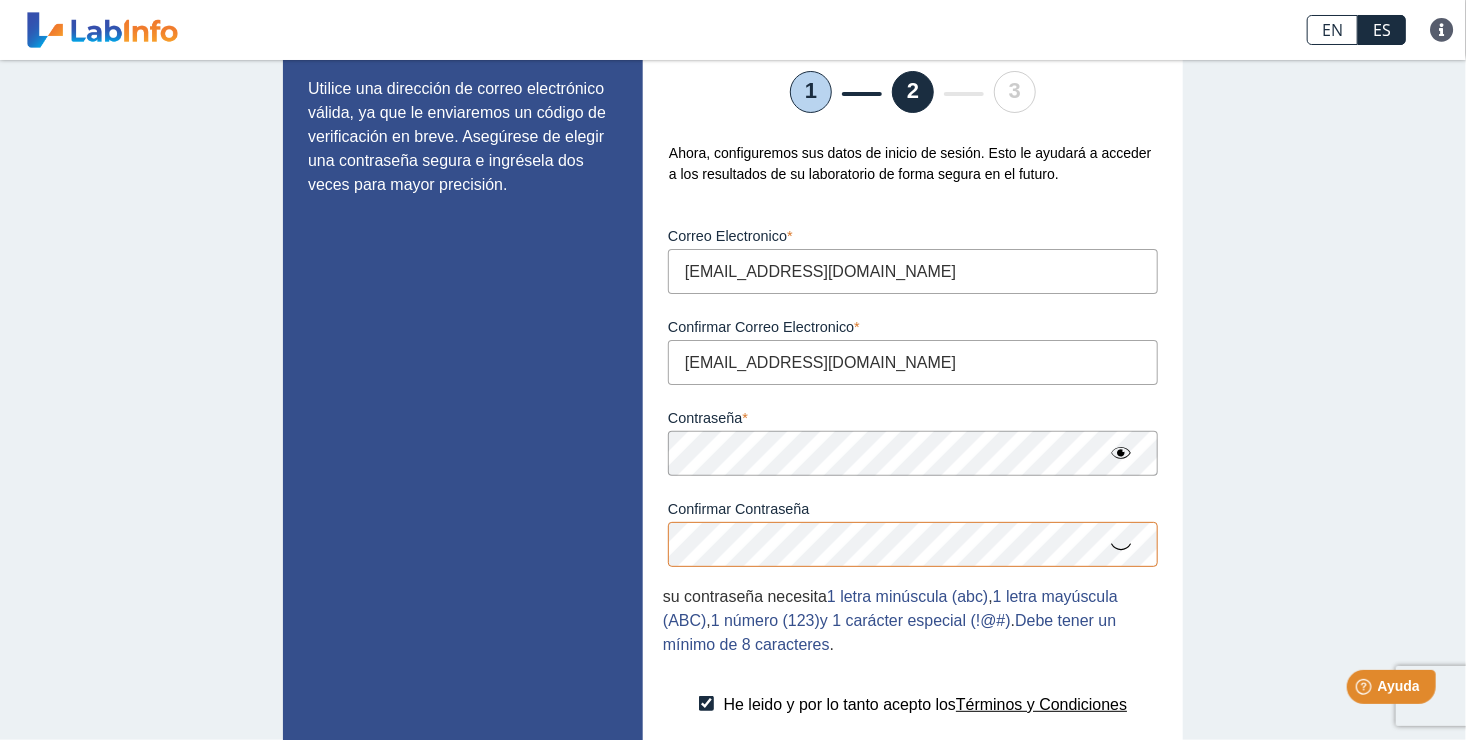 scroll, scrollTop: 281, scrollLeft: 0, axis: vertical 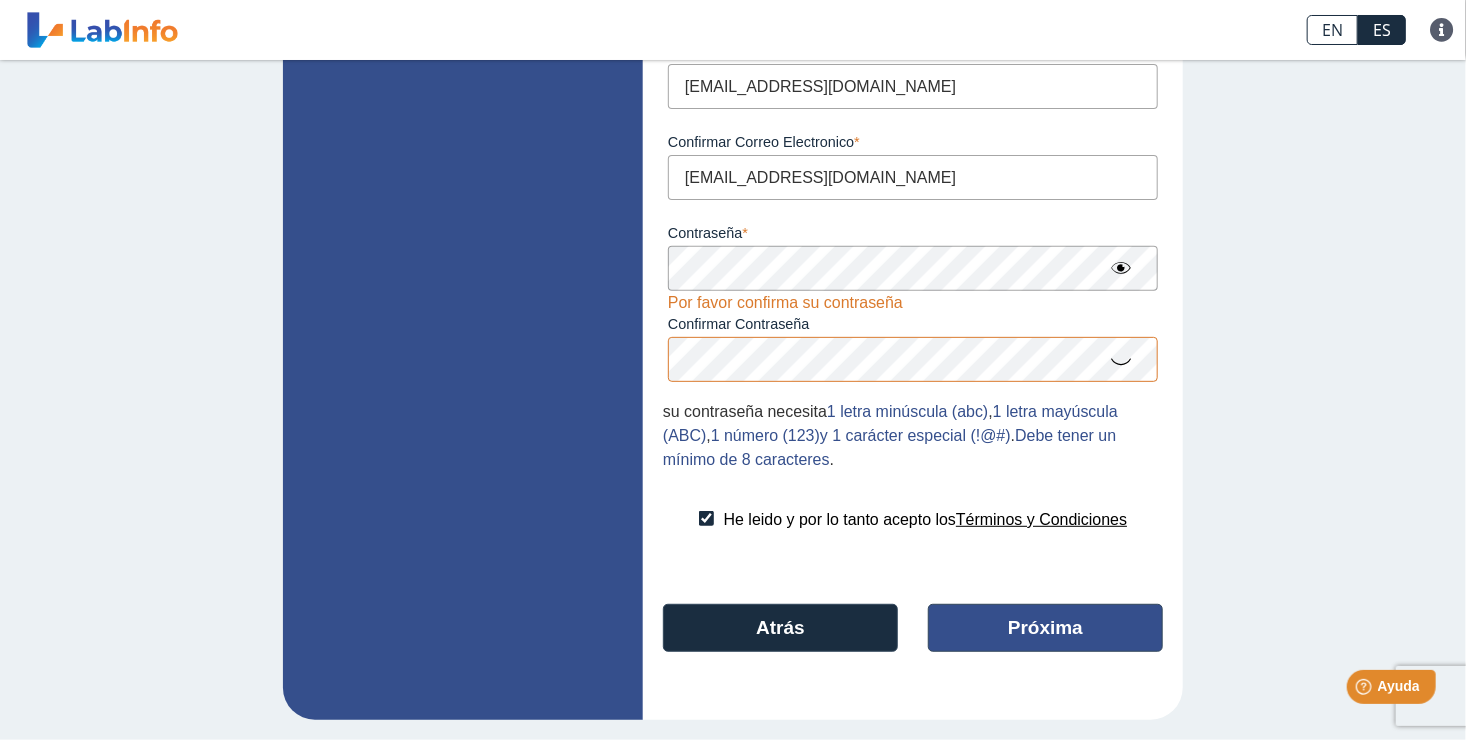 click on "Próxima" 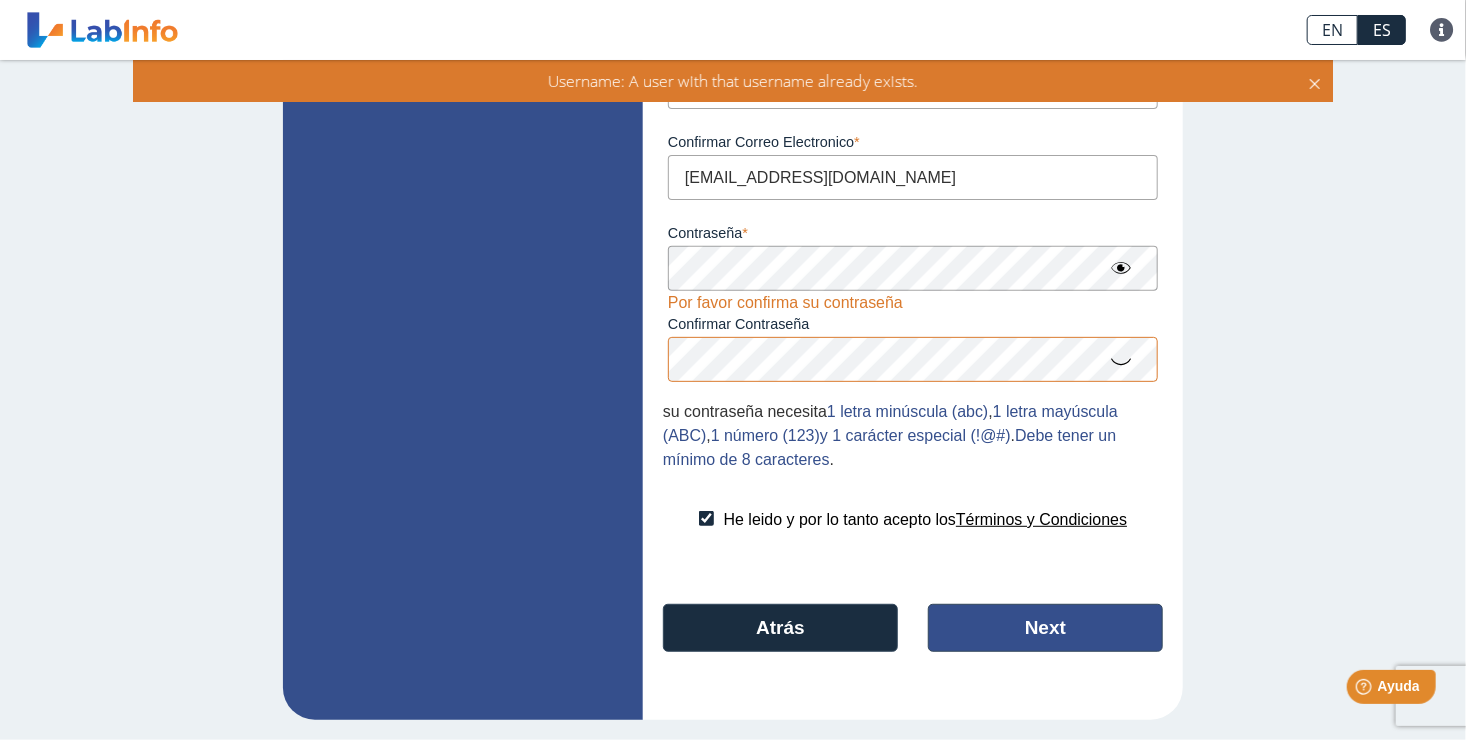 click on "Next" 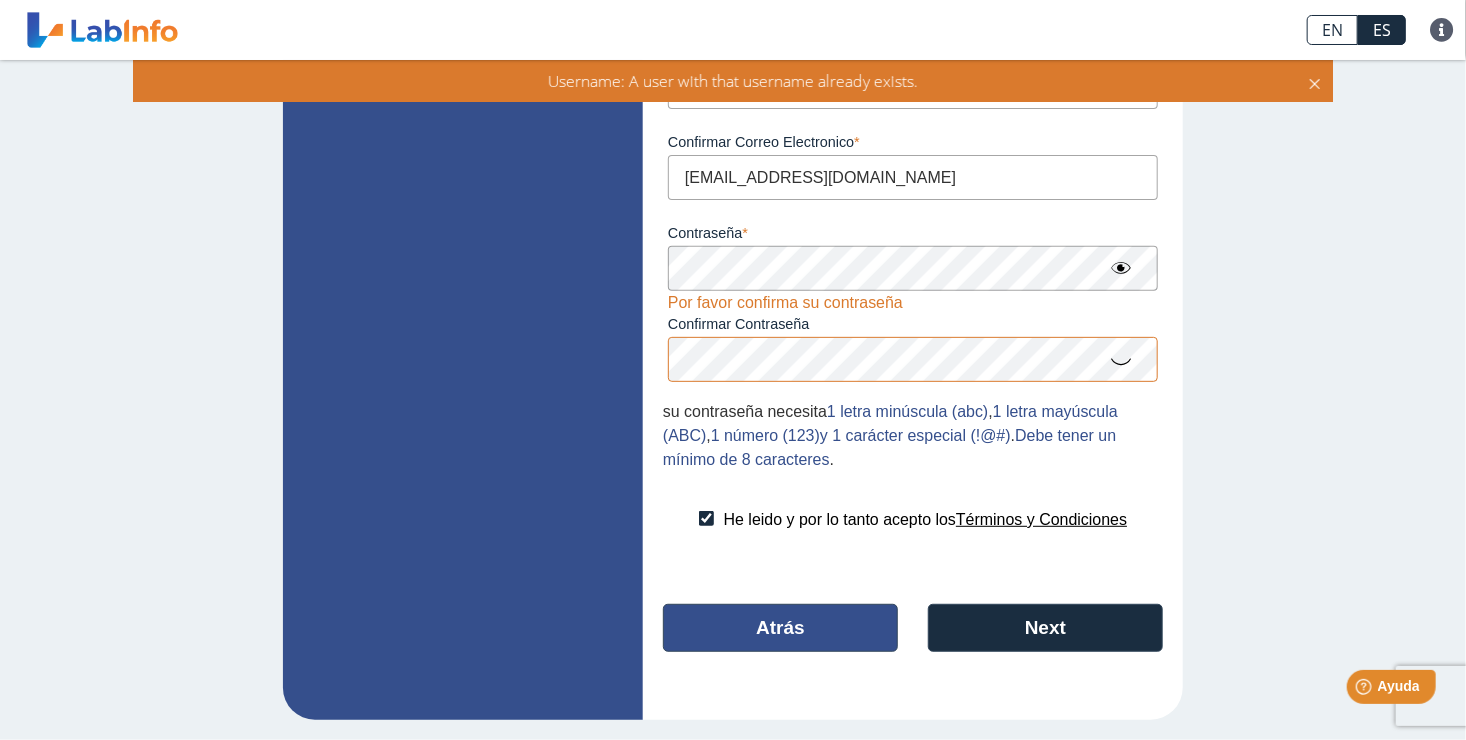 click on "Atrás" 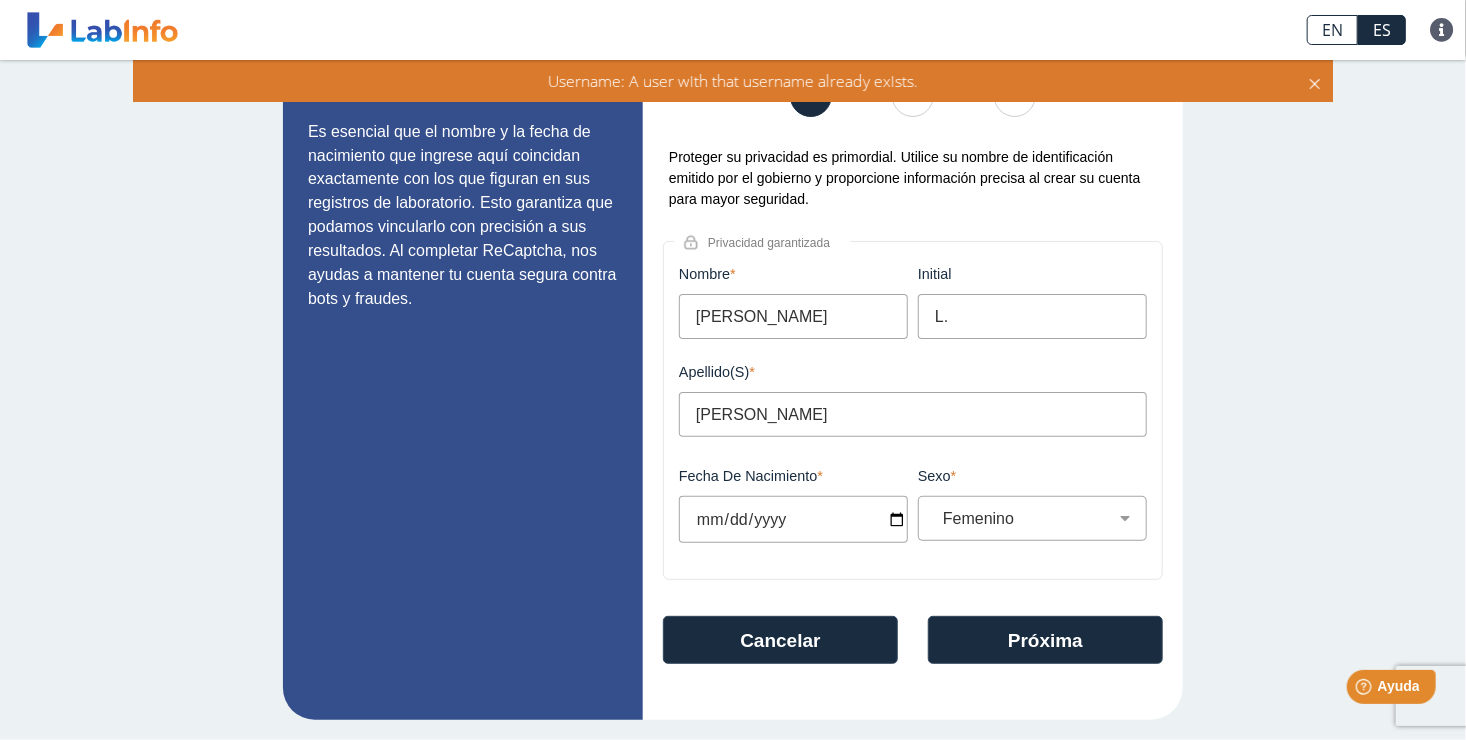 scroll, scrollTop: 91, scrollLeft: 0, axis: vertical 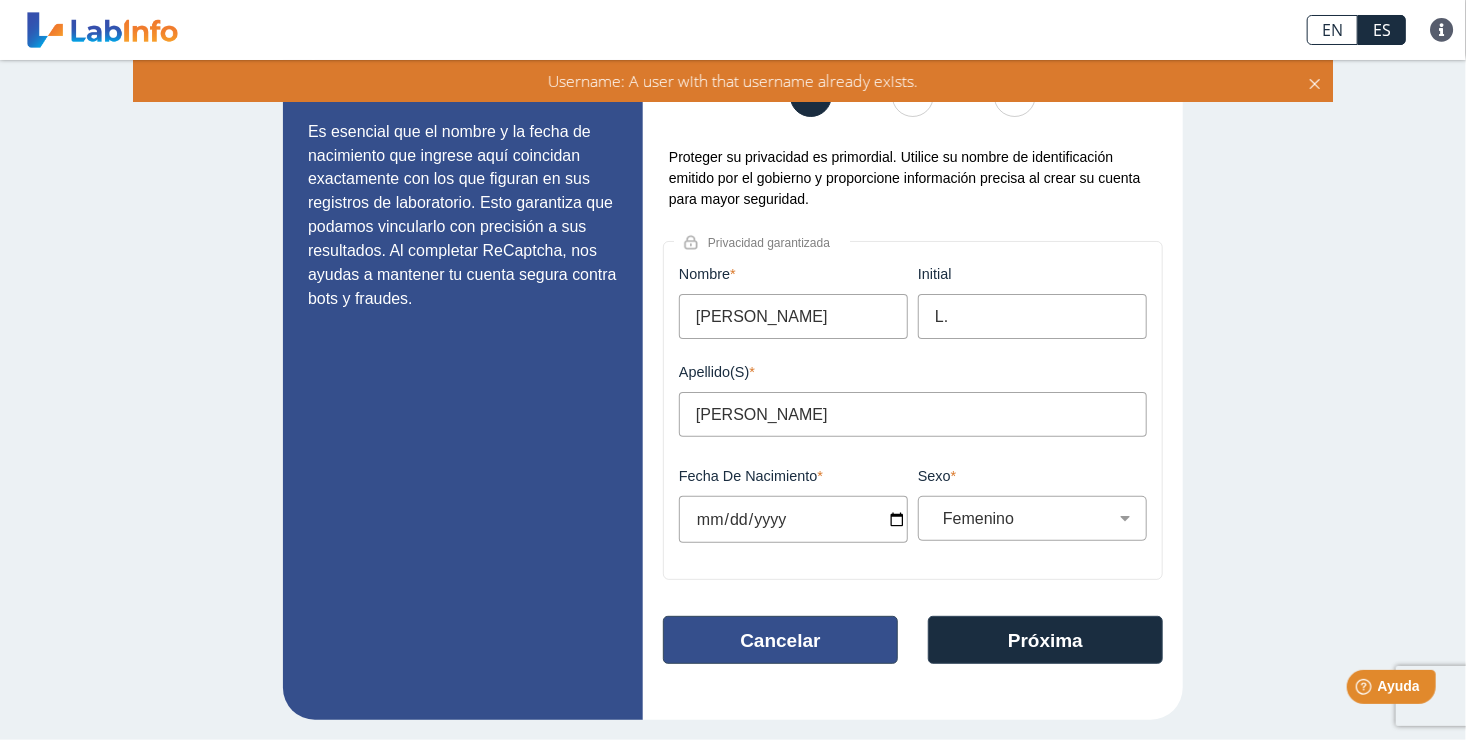 click on "Cancelar" 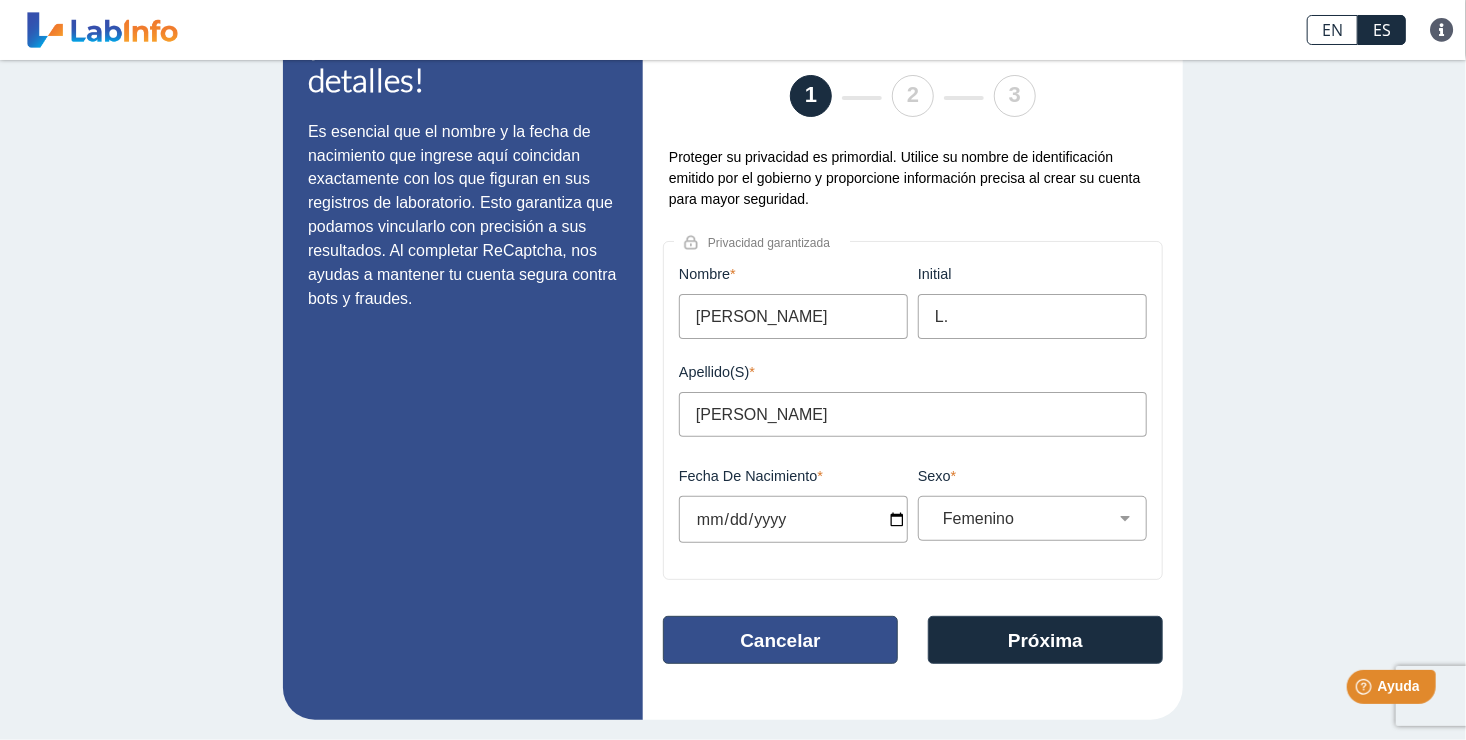 scroll, scrollTop: 37, scrollLeft: 0, axis: vertical 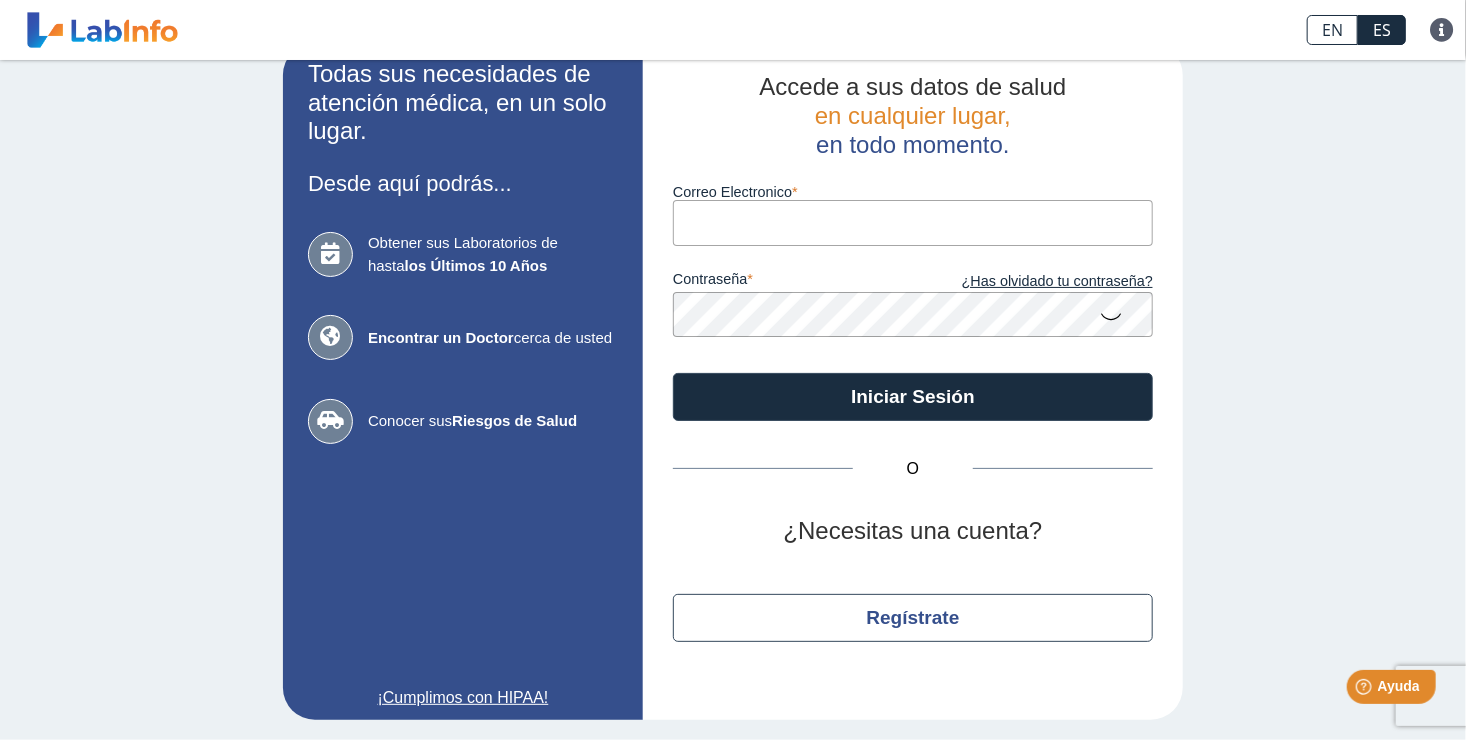 click on "Correo Electronico" at bounding box center (913, 222) 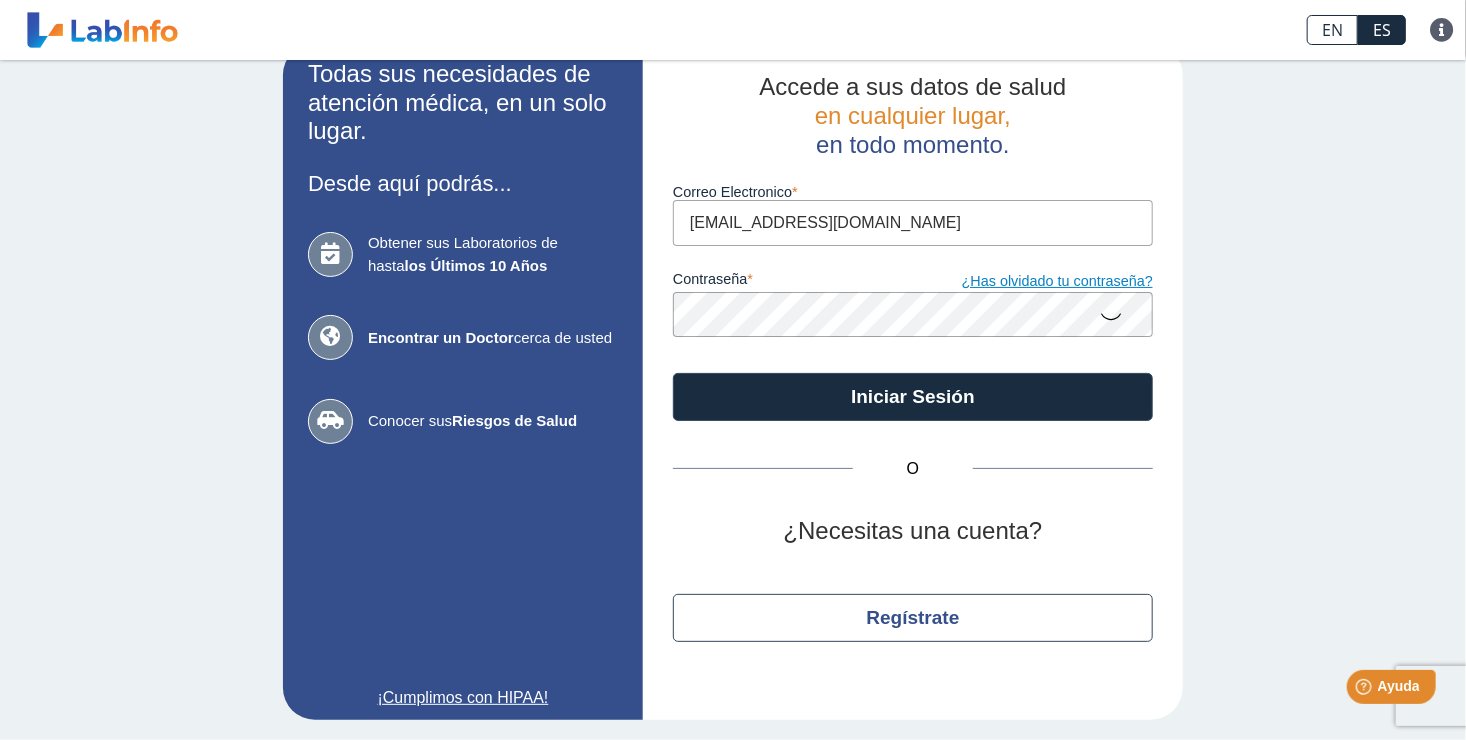 click on "¿Has olvidado tu contraseña?" 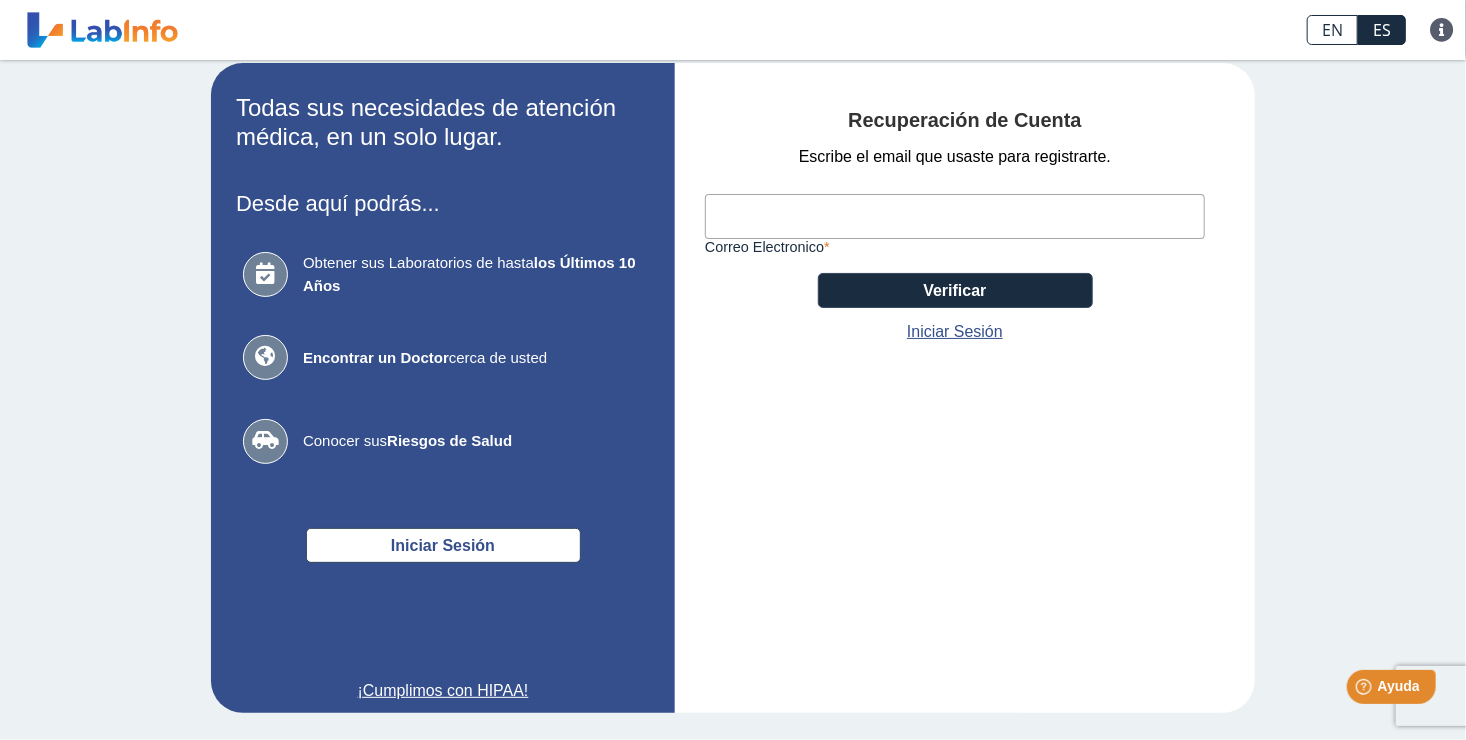 click on "Correo Electronico" at bounding box center [955, 216] 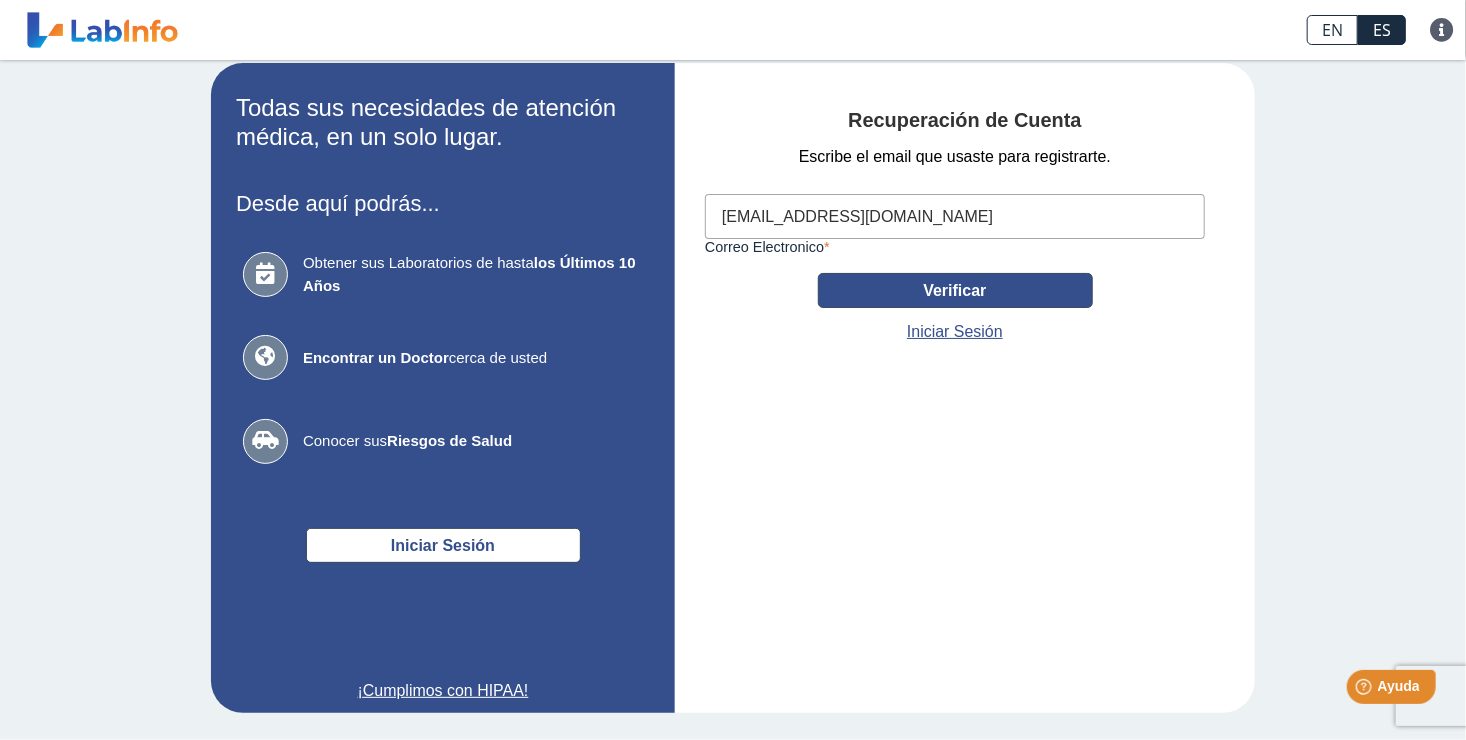 click on "Verificar" 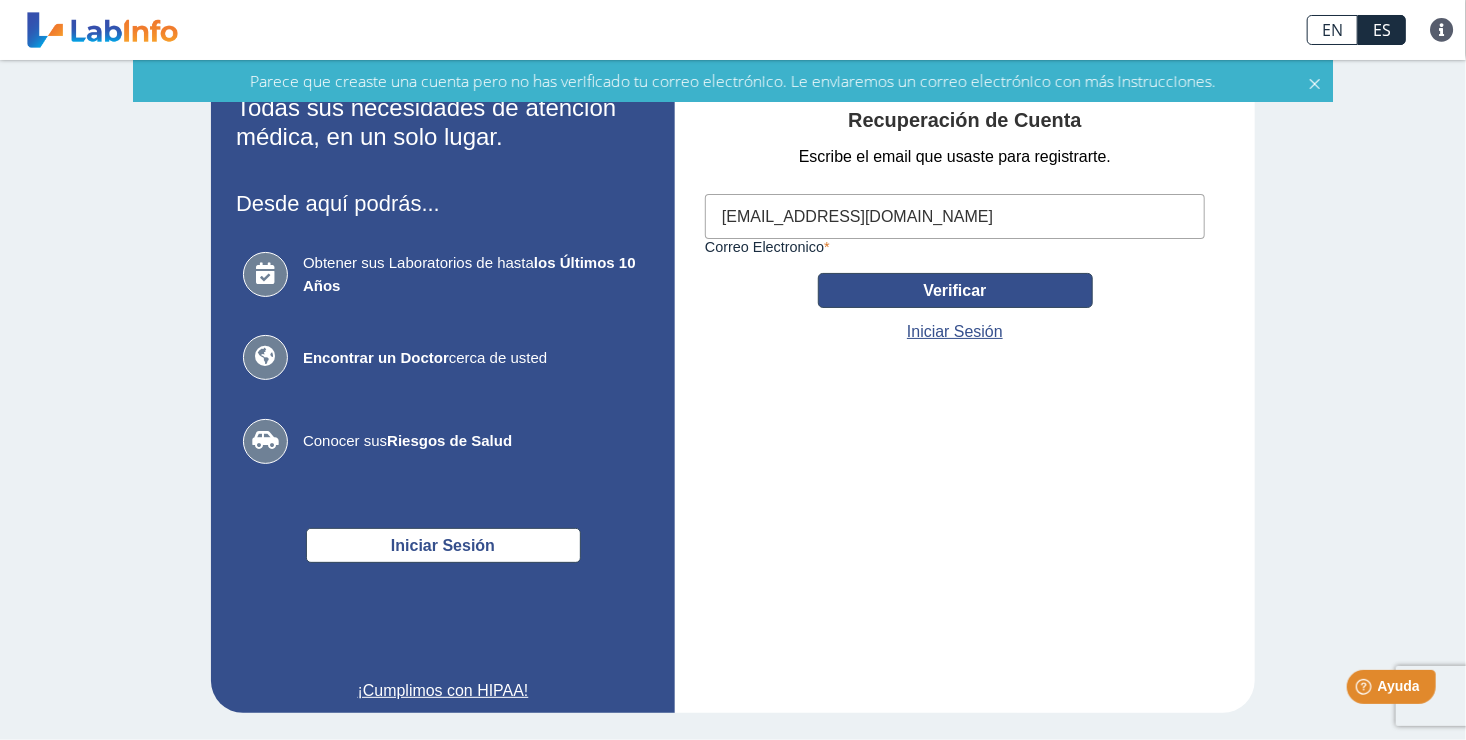 click on "Verificar" 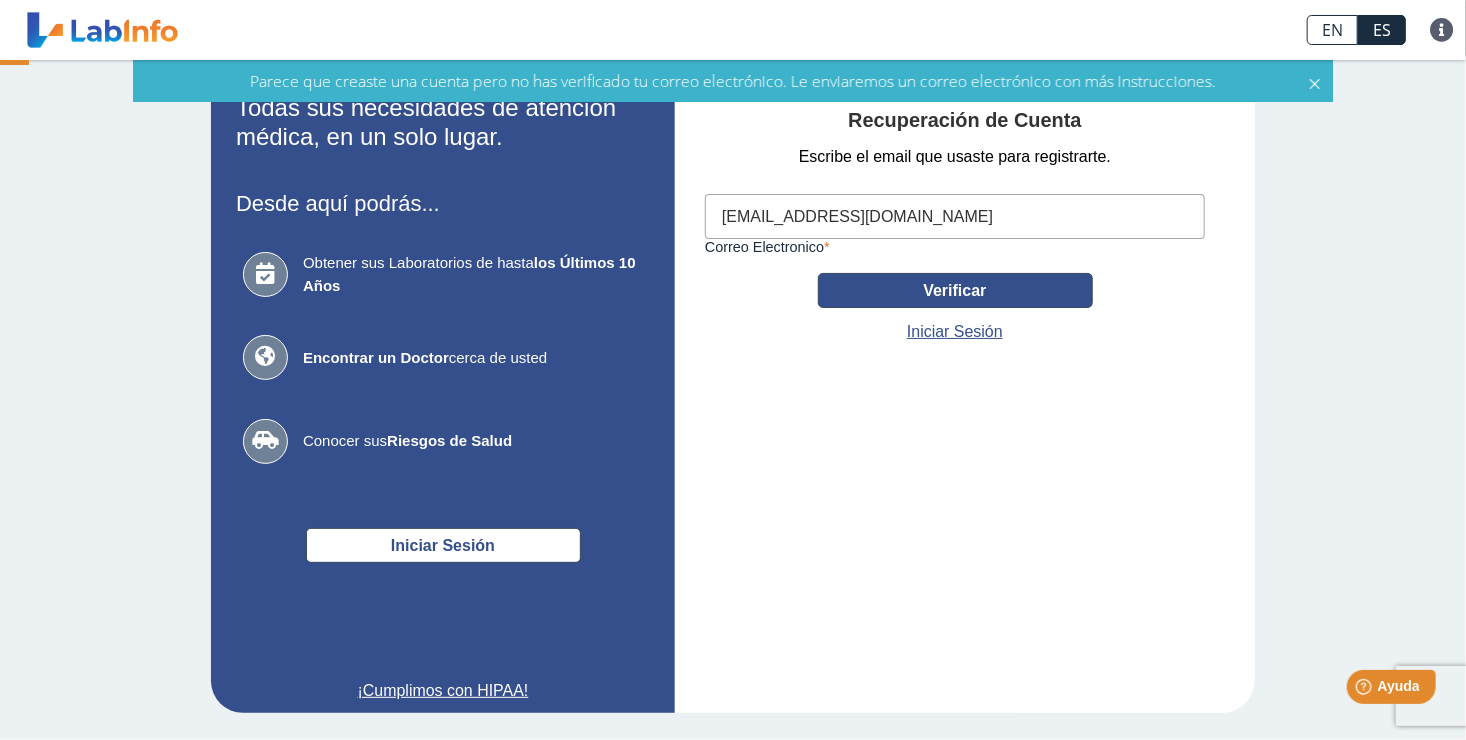 click on "Verificar" 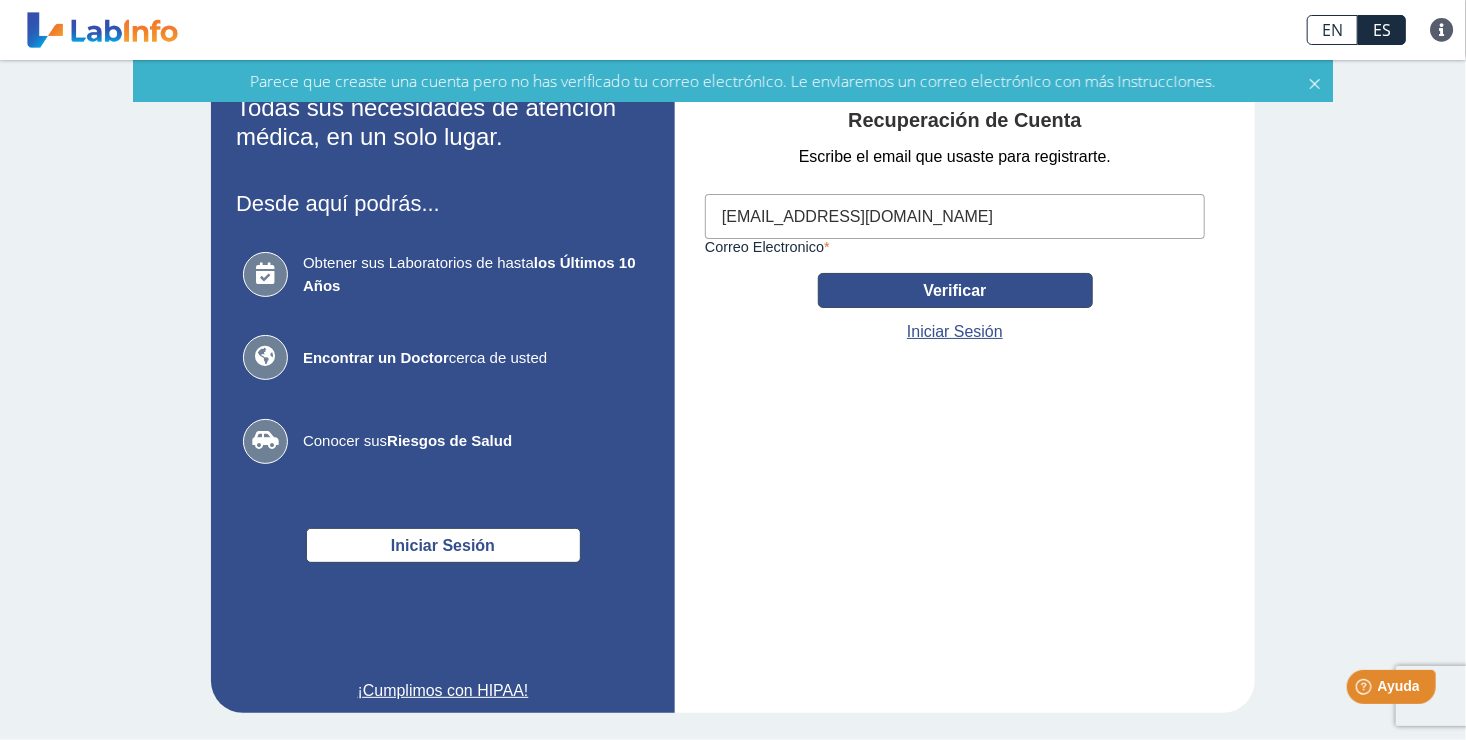 click on "Verificar" 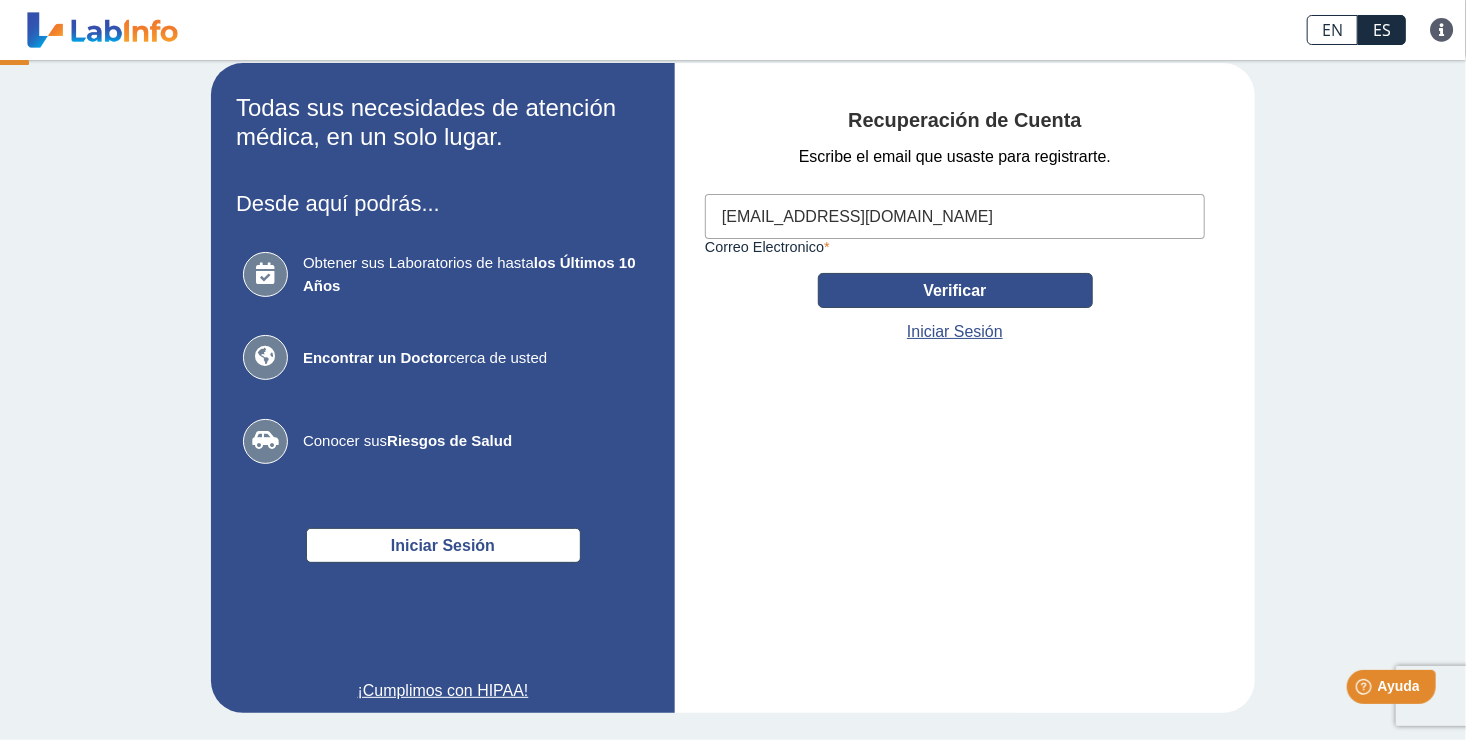 click on "Verificar" 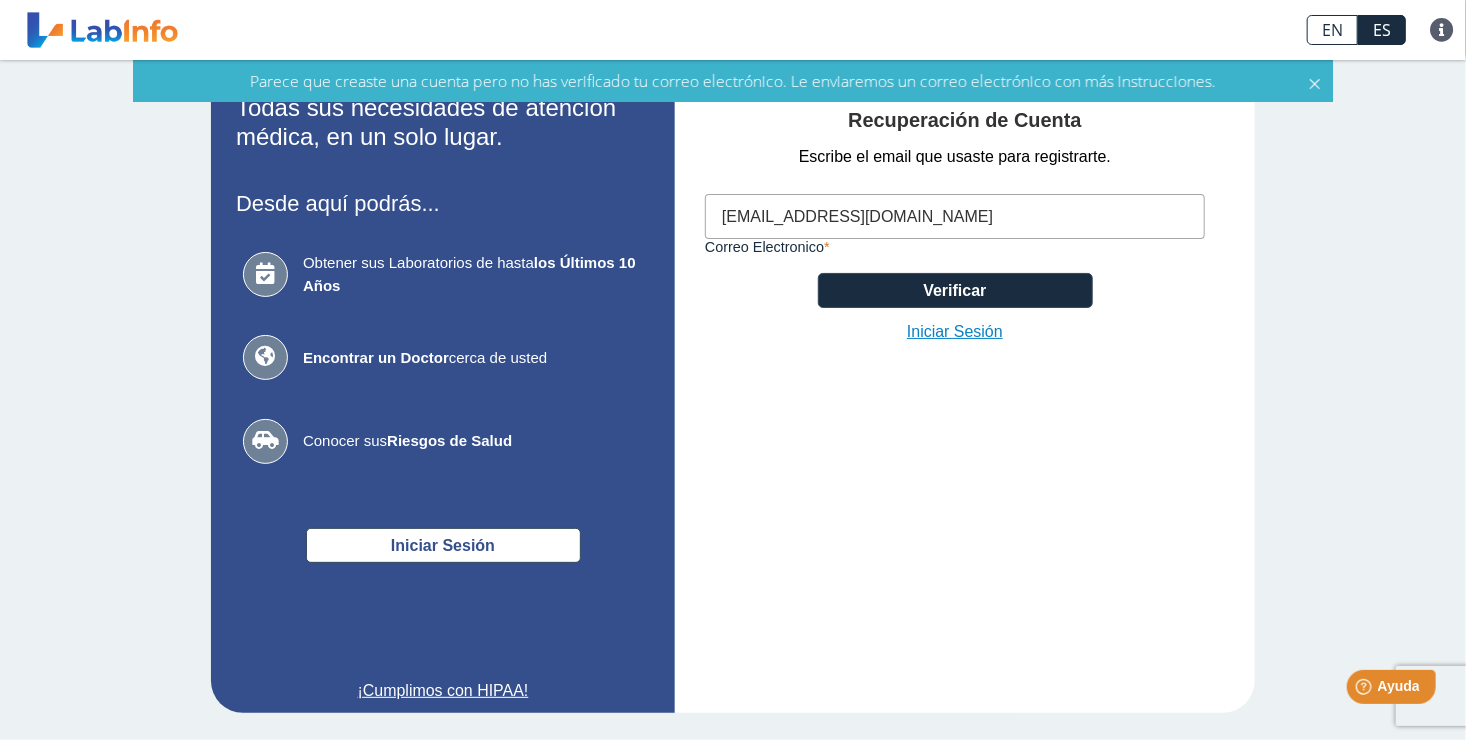 click on "Iniciar Sesión" 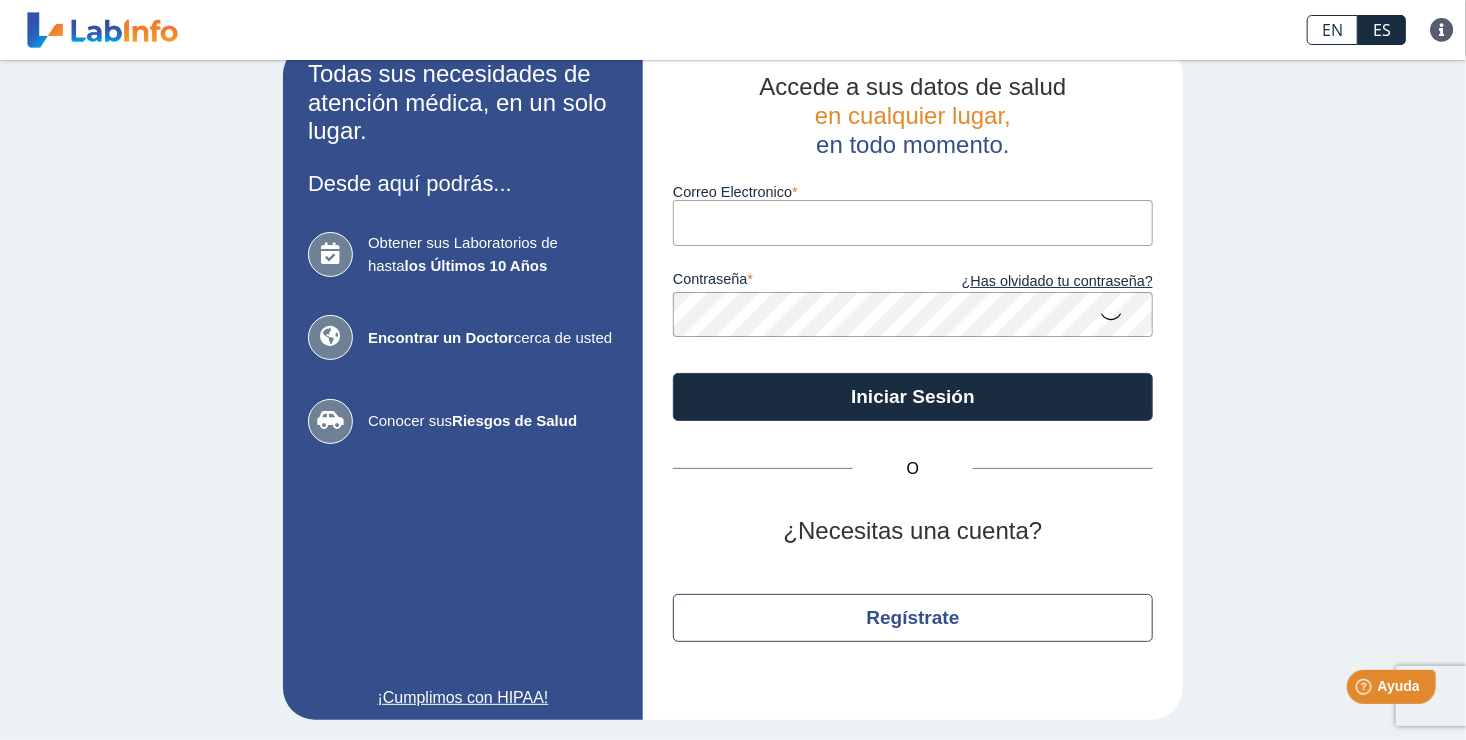 click on "O ¿Necesitas una cuenta? Regístrate" 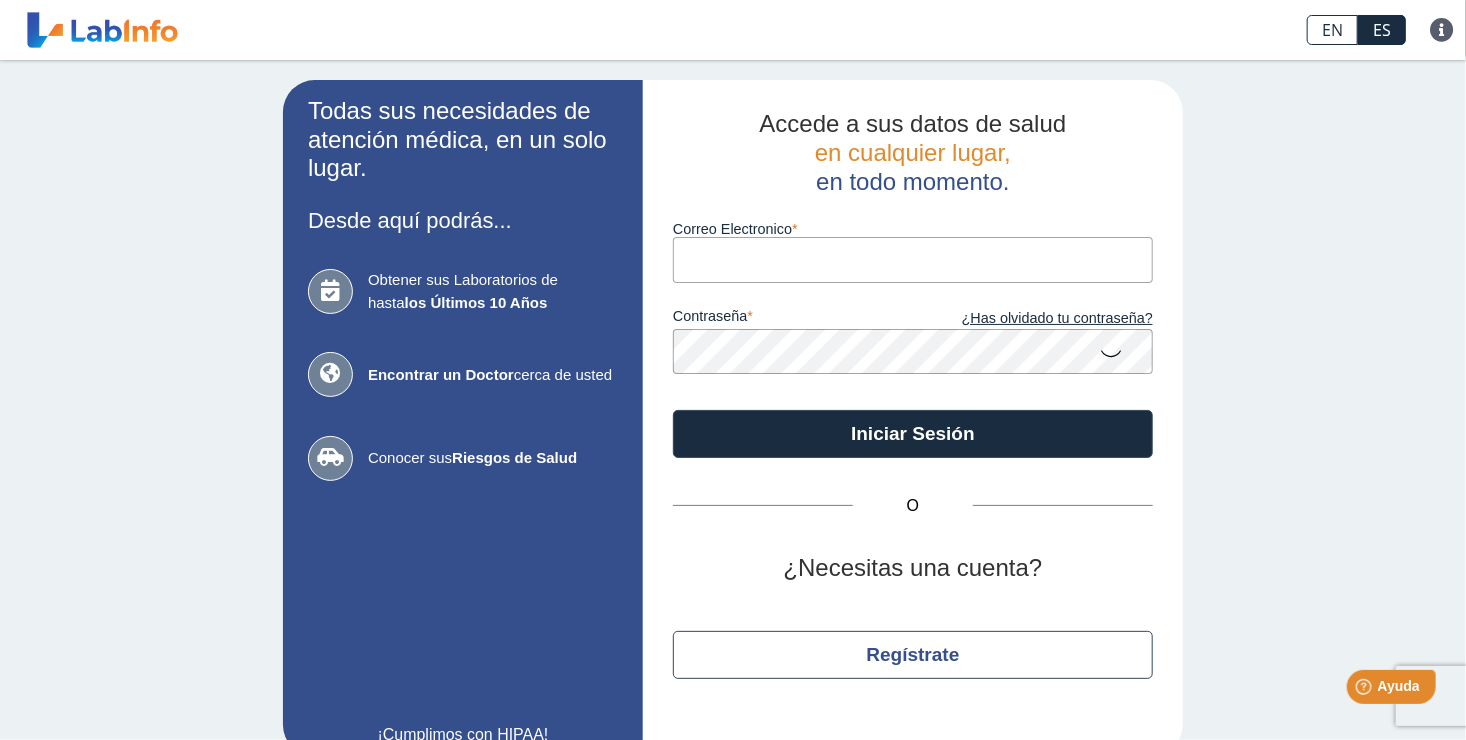 click on "Correo Electronico" at bounding box center [913, 259] 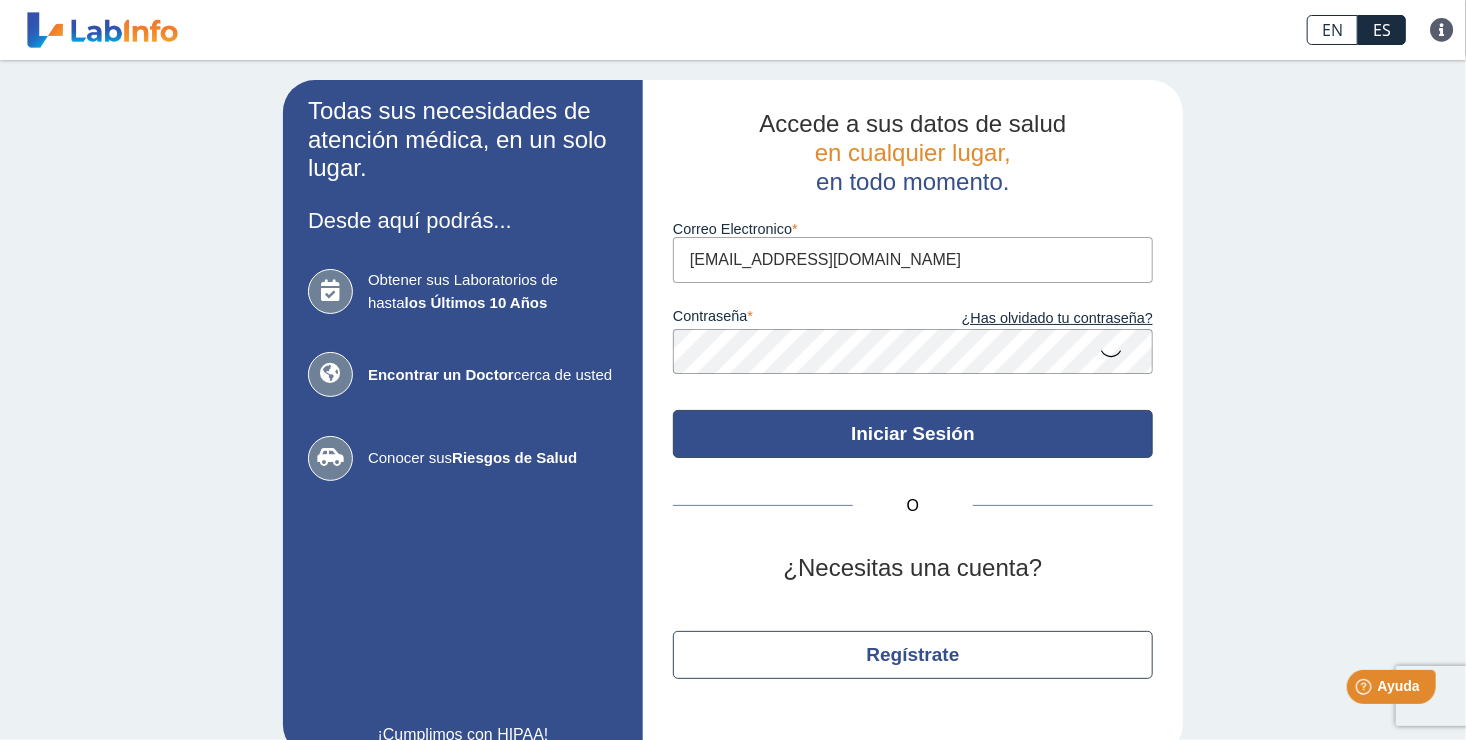 click on "Iniciar Sesión" 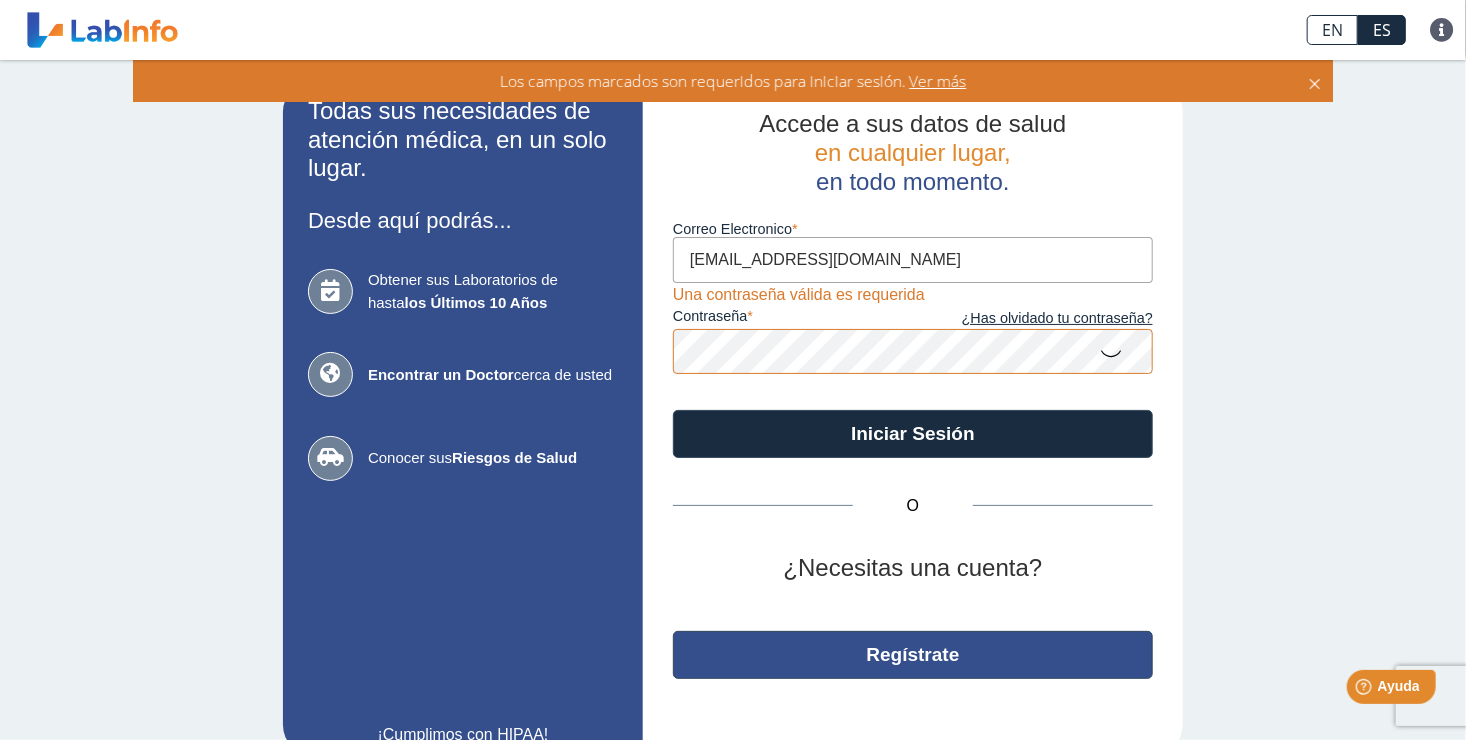 click on "Regístrate" 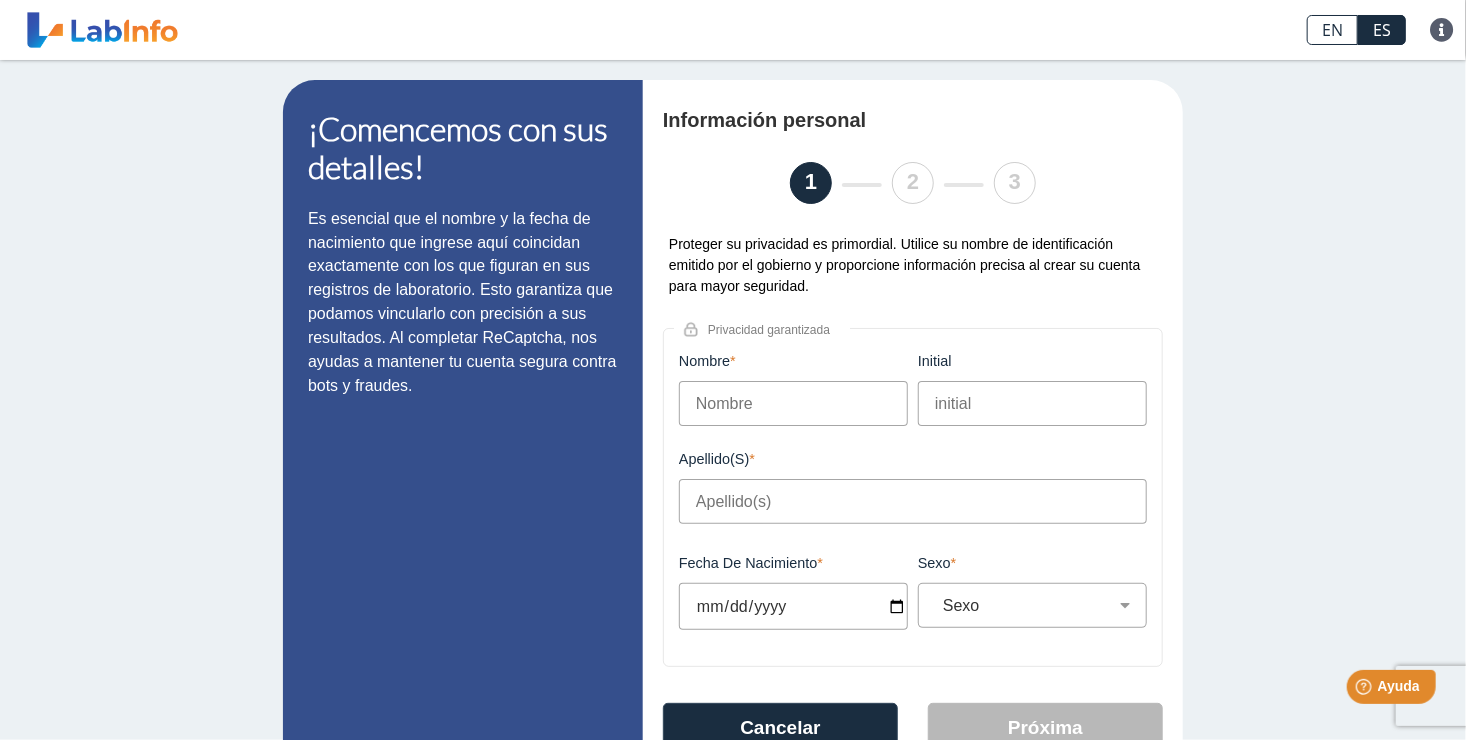 click on "Nombre Este campo es requerido" 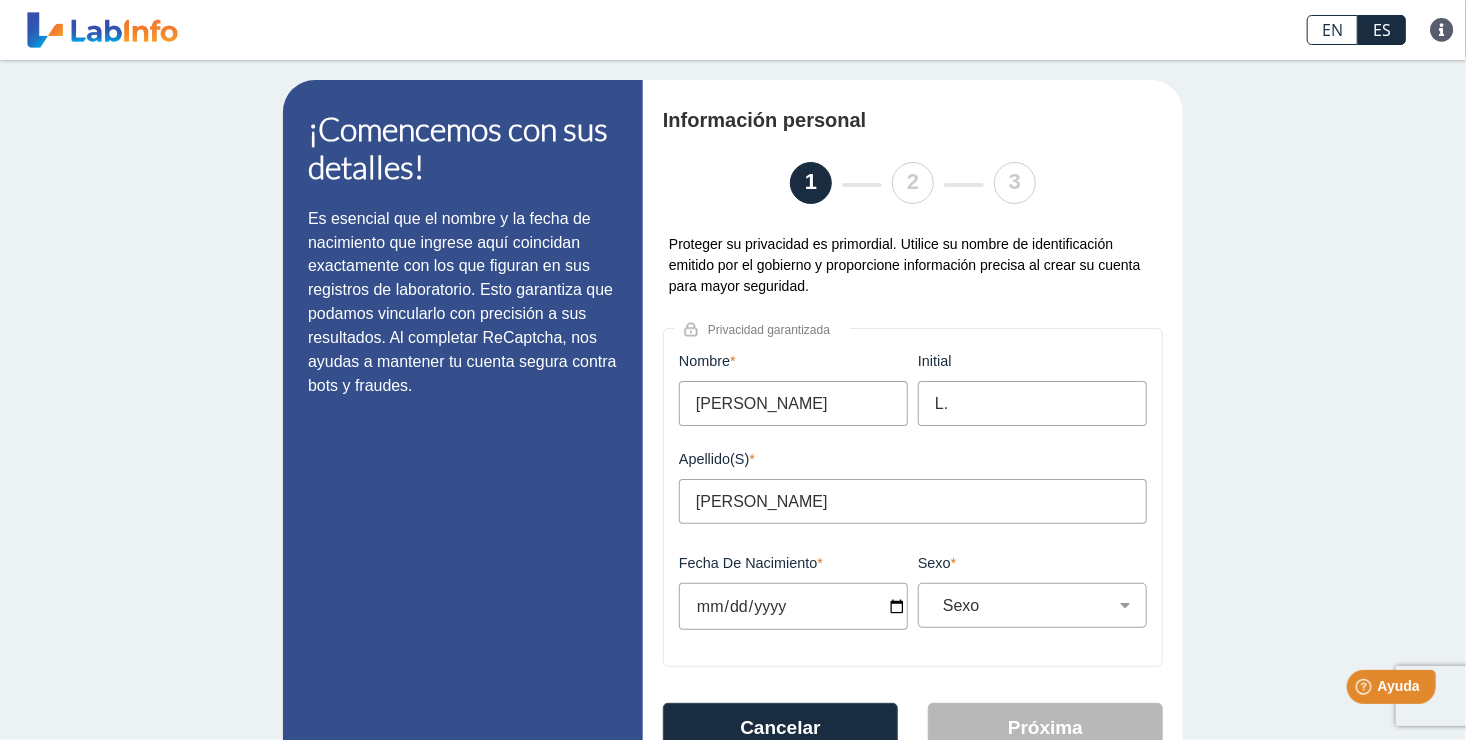 type on "[DATE]" 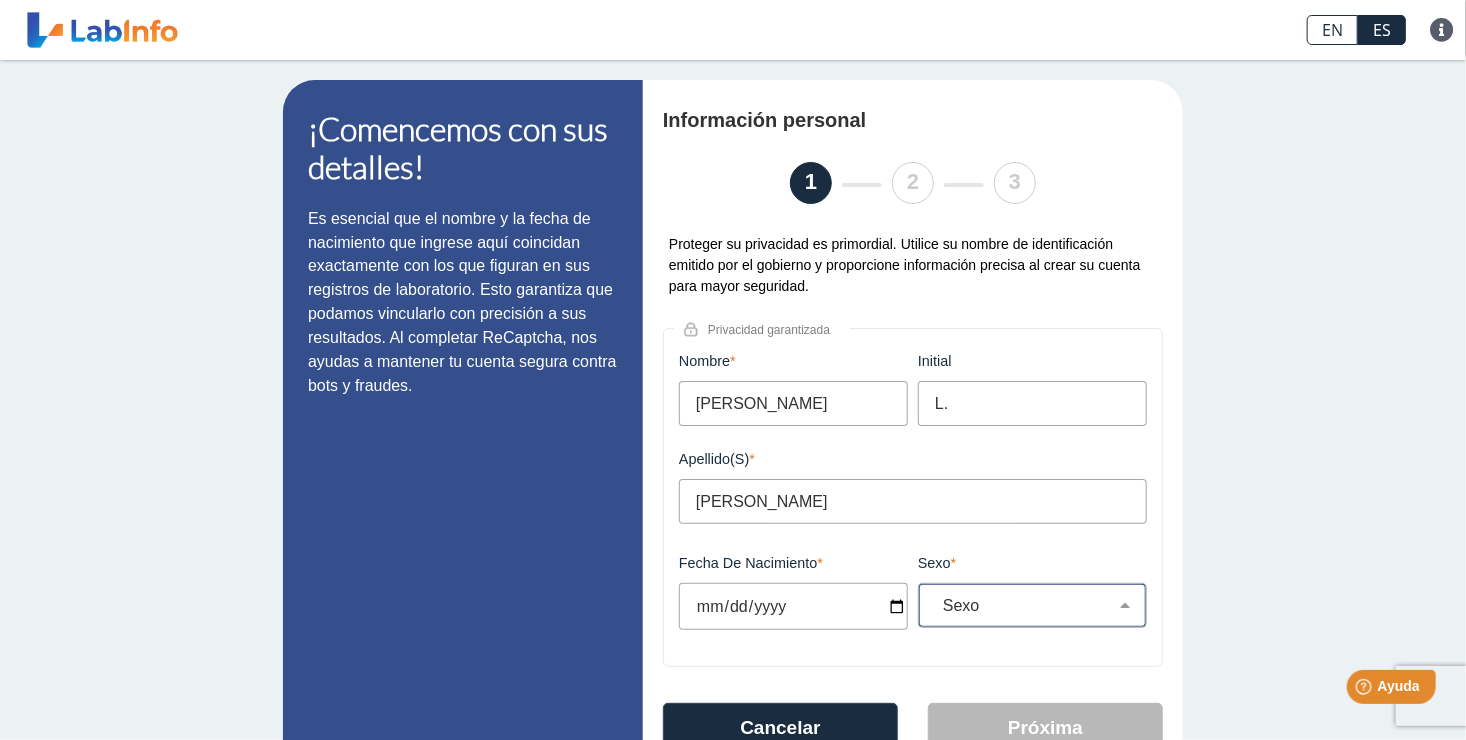 click on "Sexo Masculino Femenino" 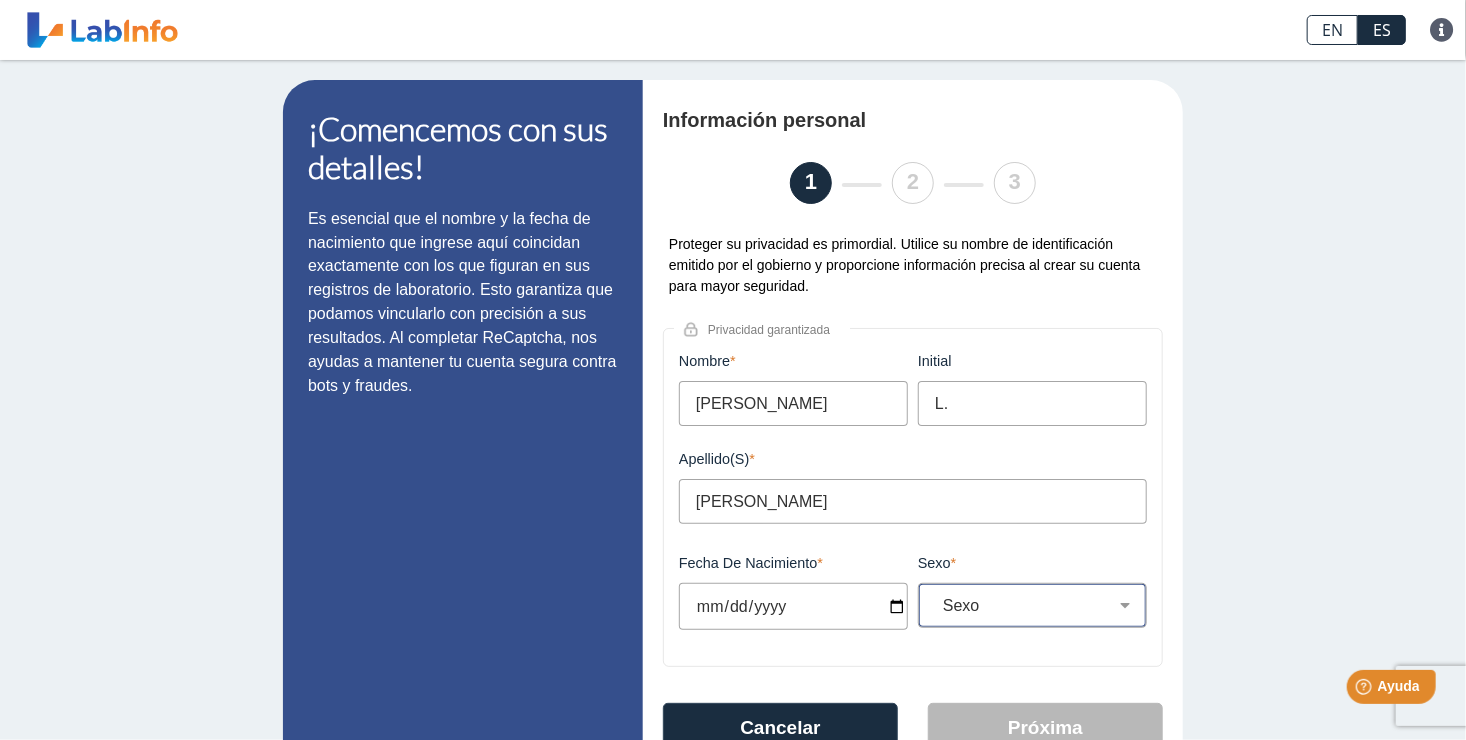 click on "Sexo Masculino Femenino" at bounding box center [1040, 605] 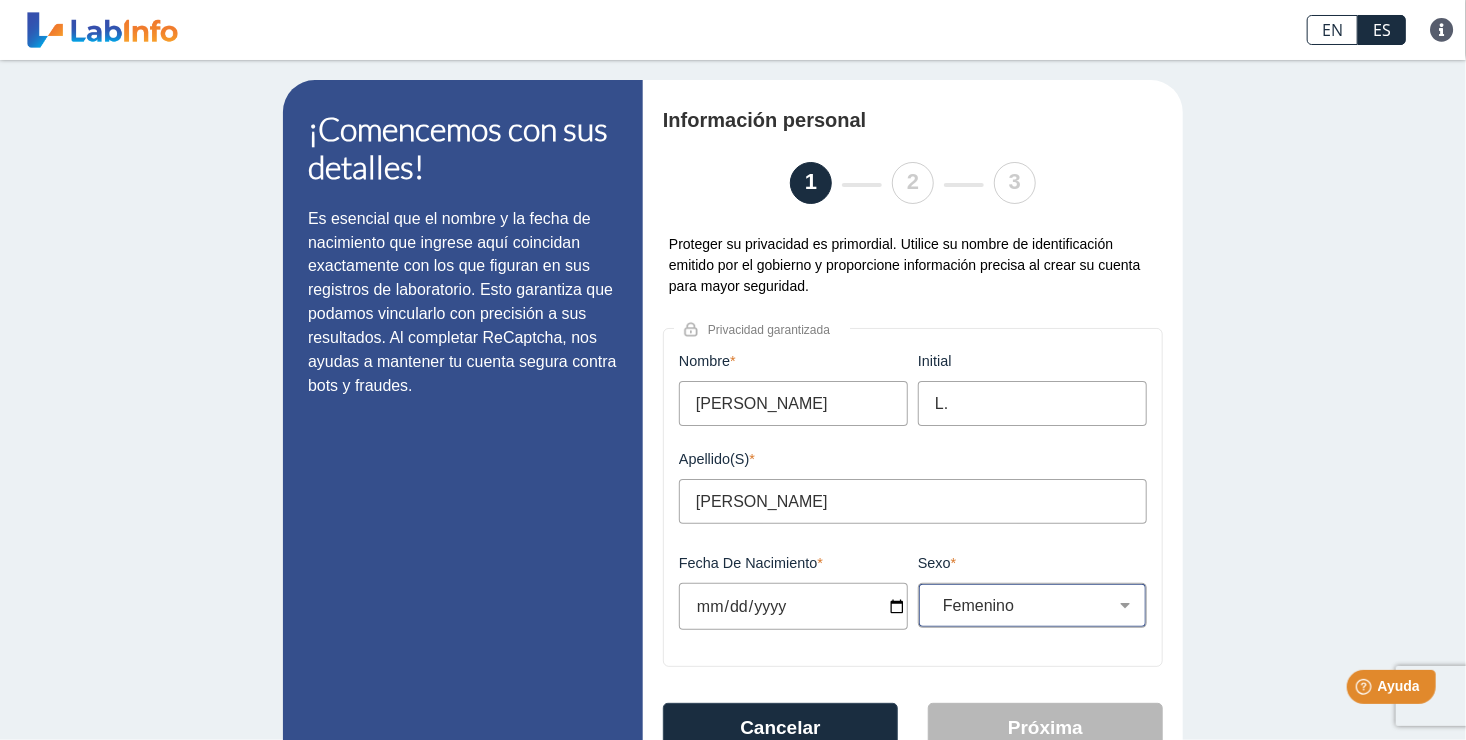 click on "Sexo Masculino Femenino" at bounding box center (1040, 605) 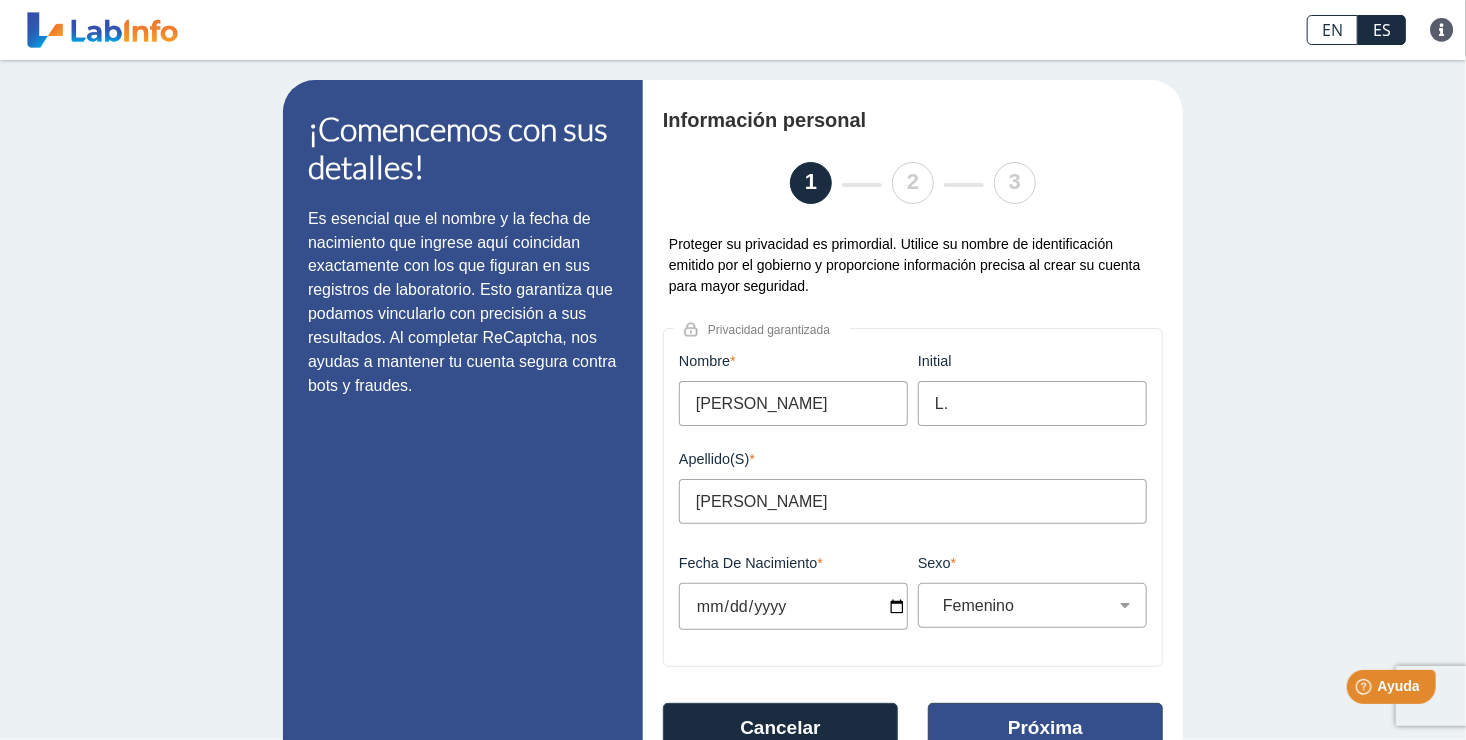 click on "Próxima" 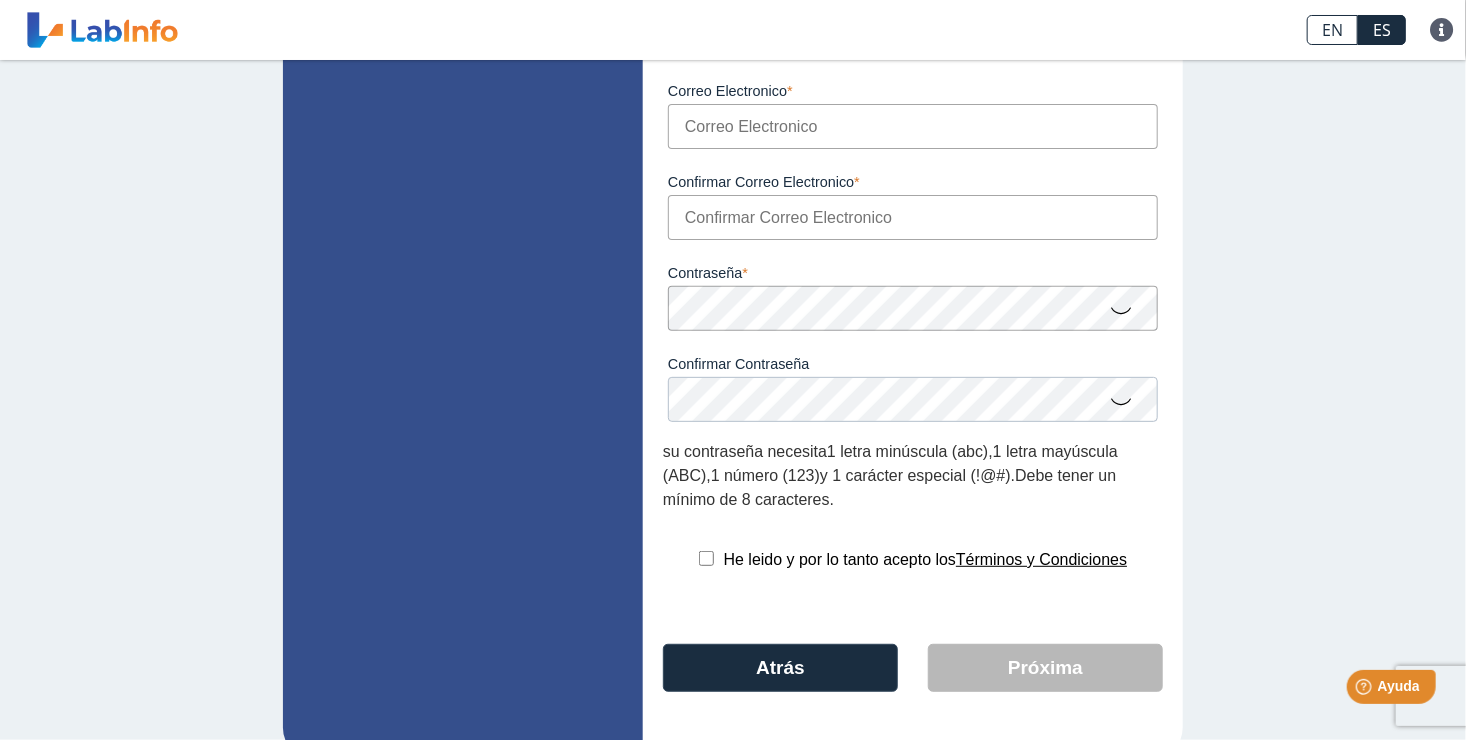 scroll, scrollTop: 237, scrollLeft: 0, axis: vertical 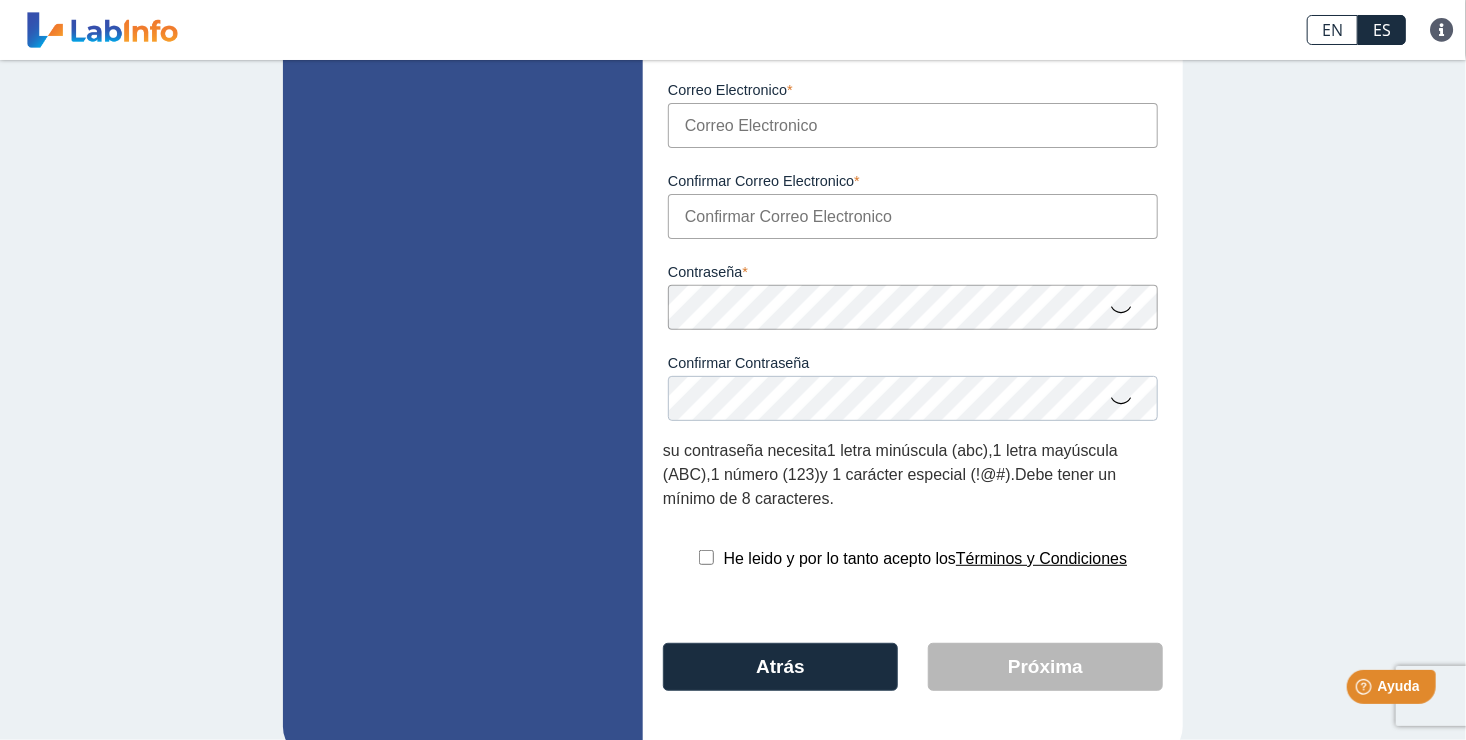 click on "y 1 carácter especial (!@#)" 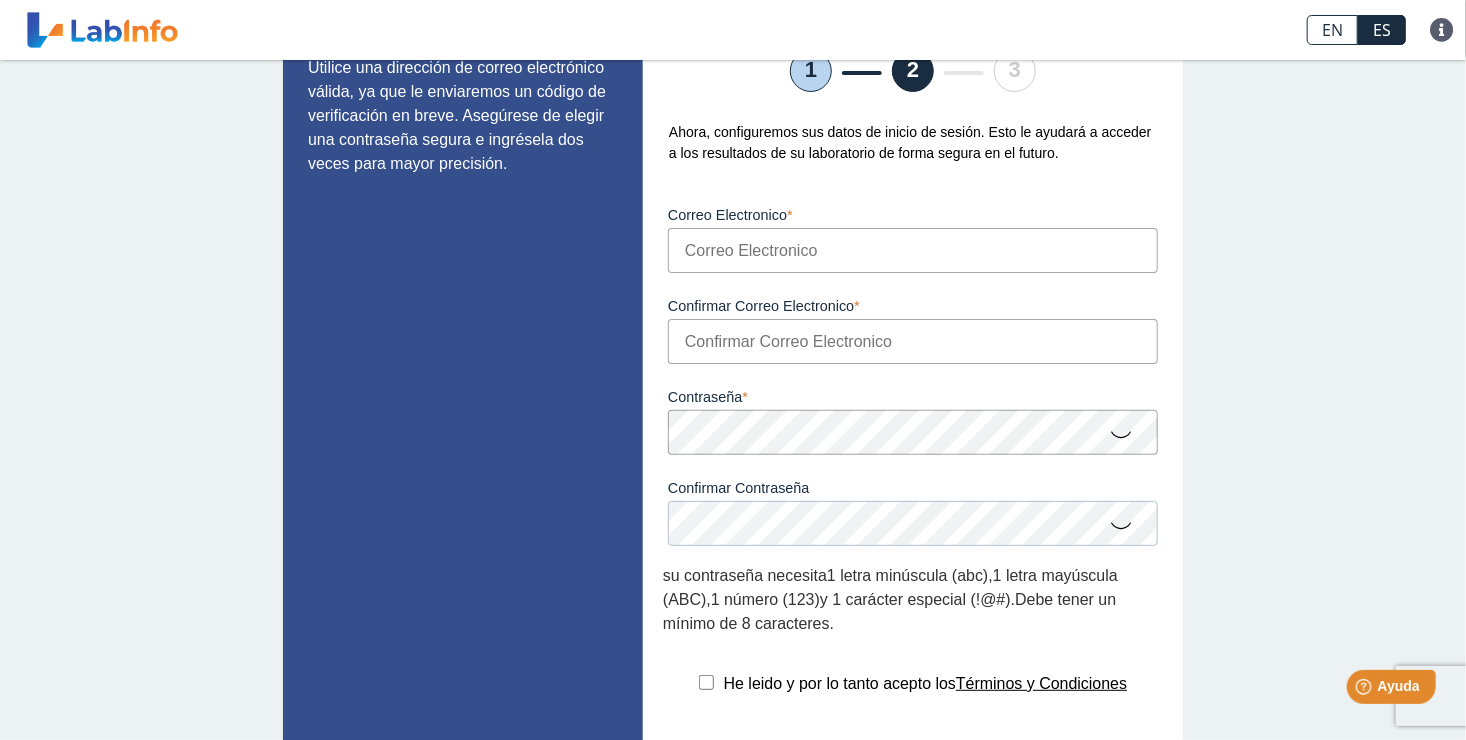 scroll, scrollTop: 85, scrollLeft: 0, axis: vertical 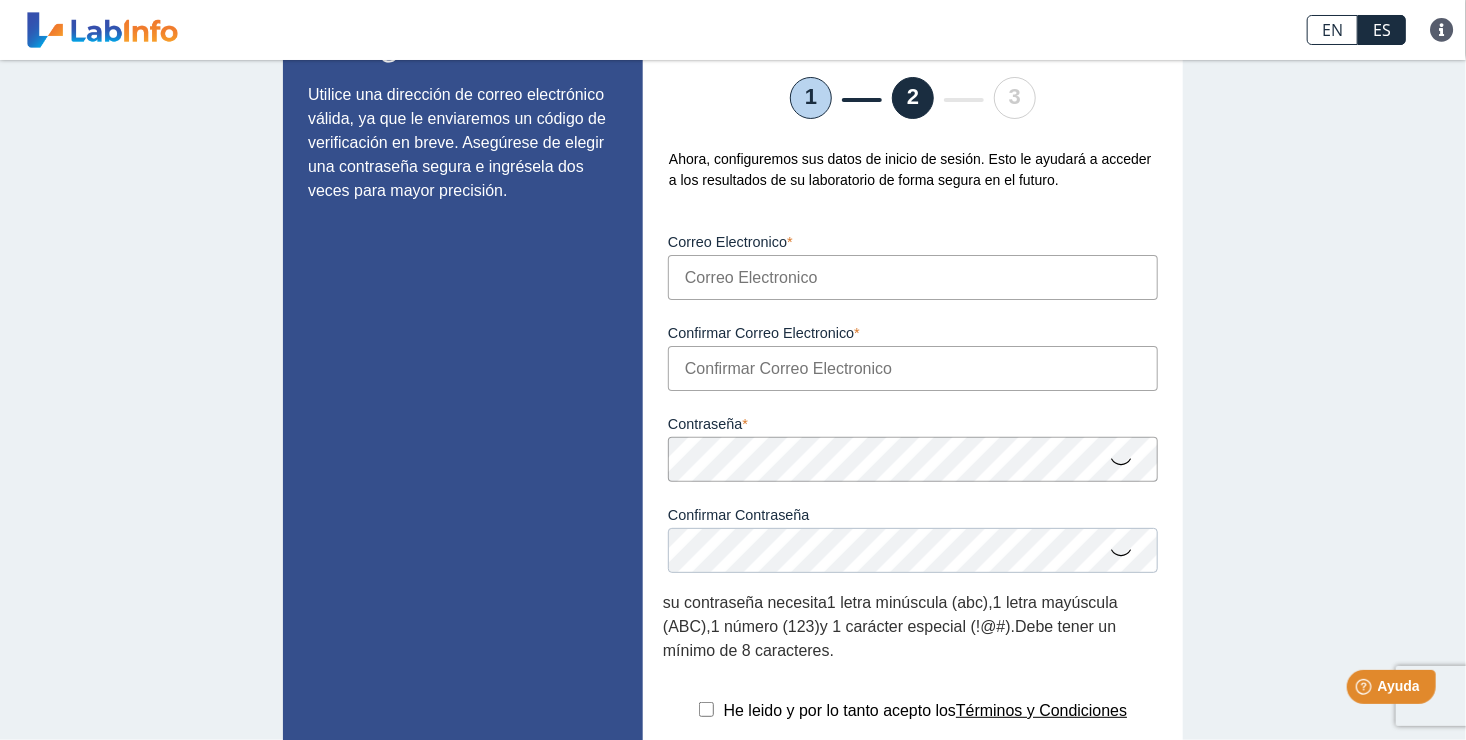 click on "Correo Electronico" at bounding box center (913, 277) 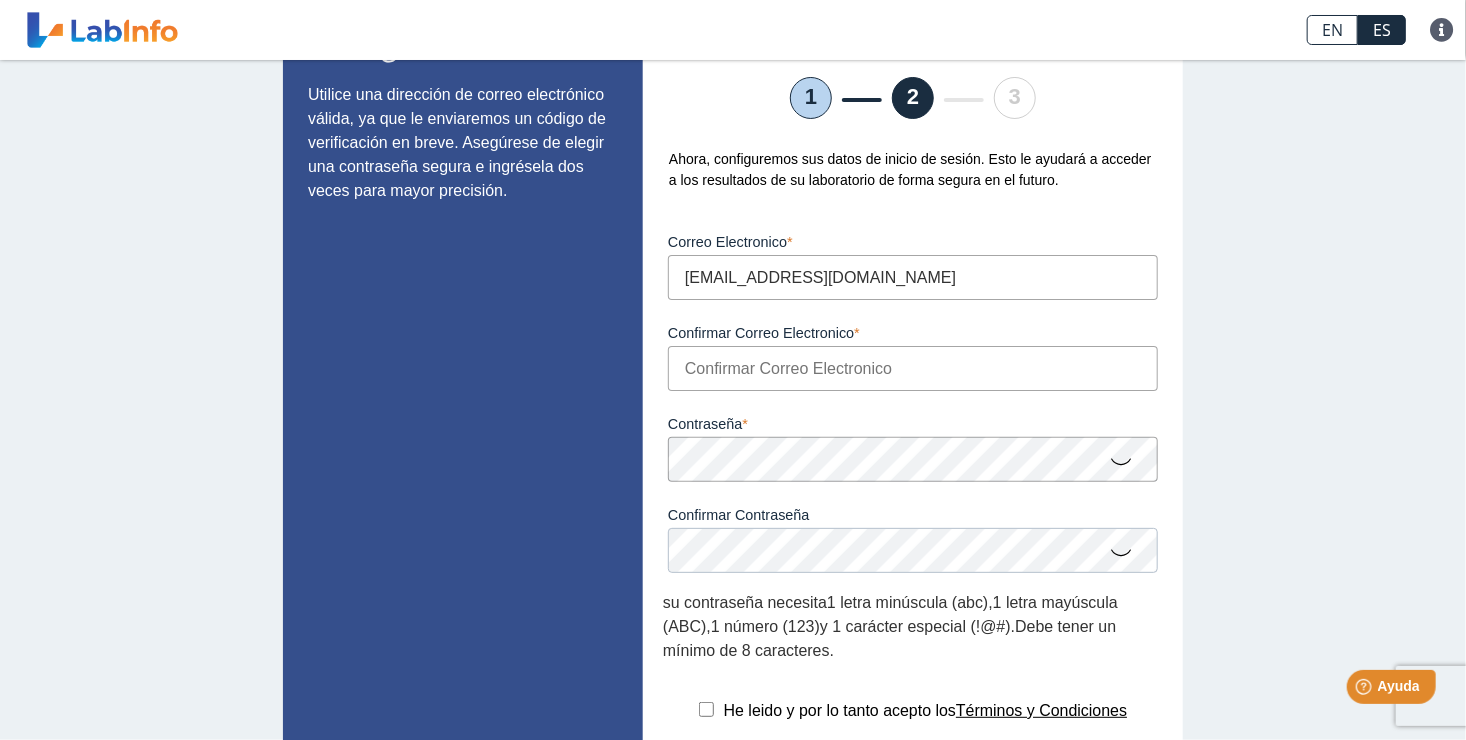type on "[EMAIL_ADDRESS][DOMAIN_NAME]" 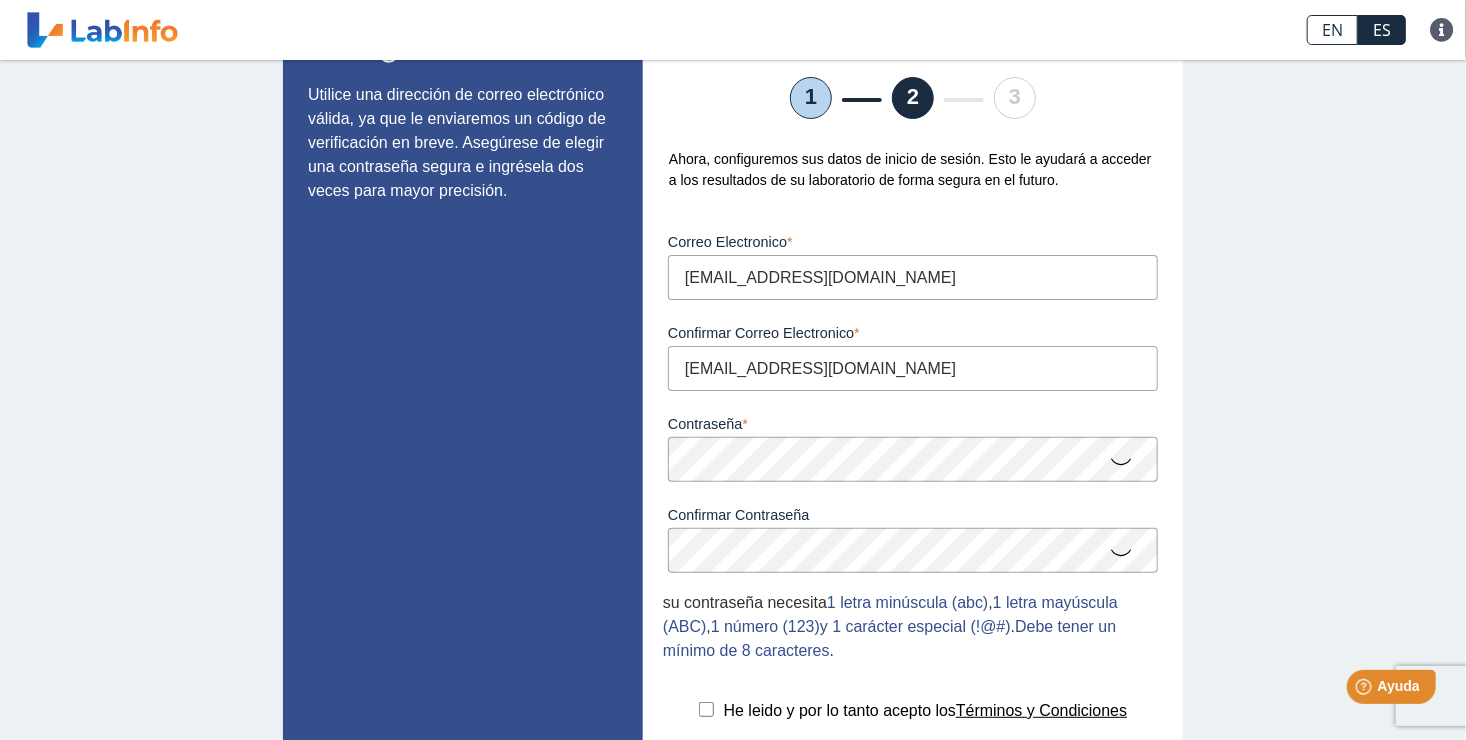 scroll, scrollTop: 281, scrollLeft: 0, axis: vertical 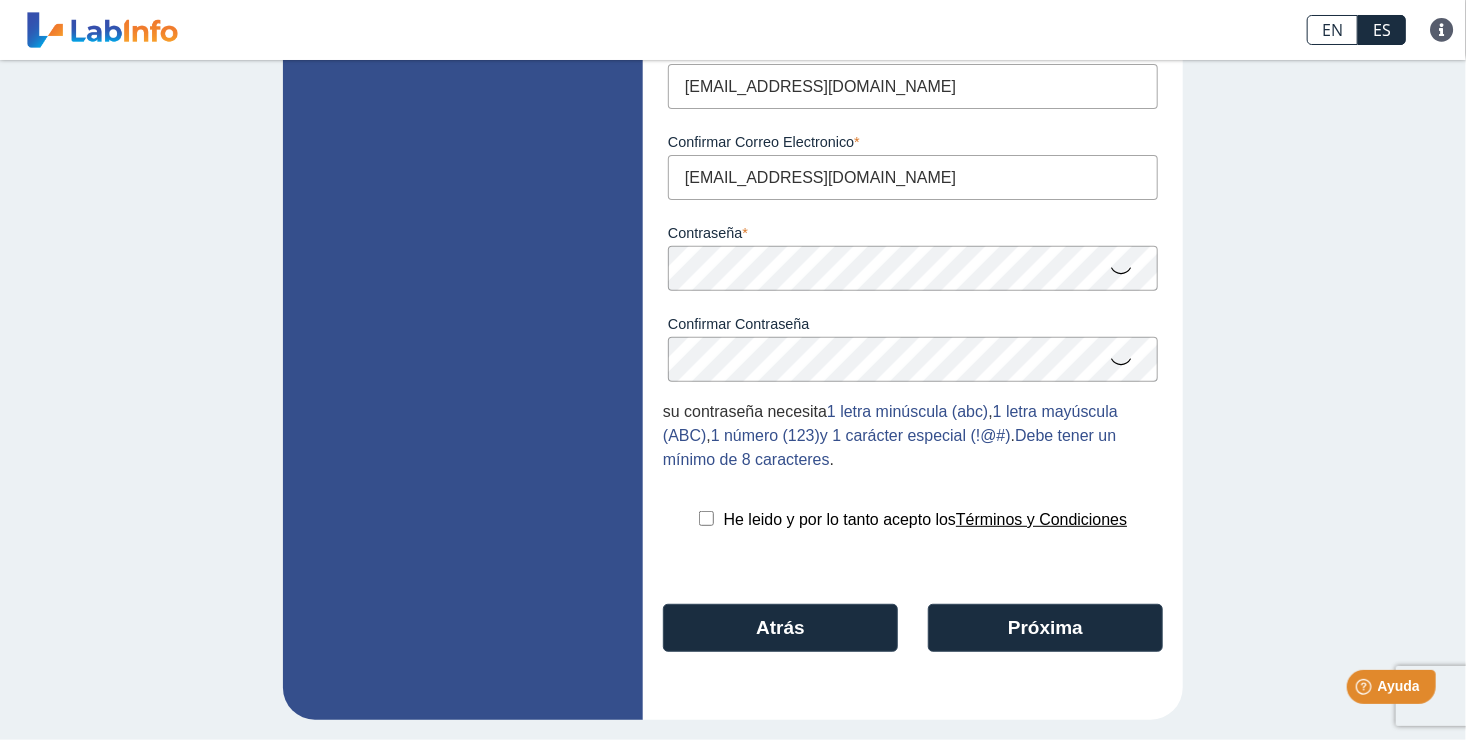 click at bounding box center [706, 518] 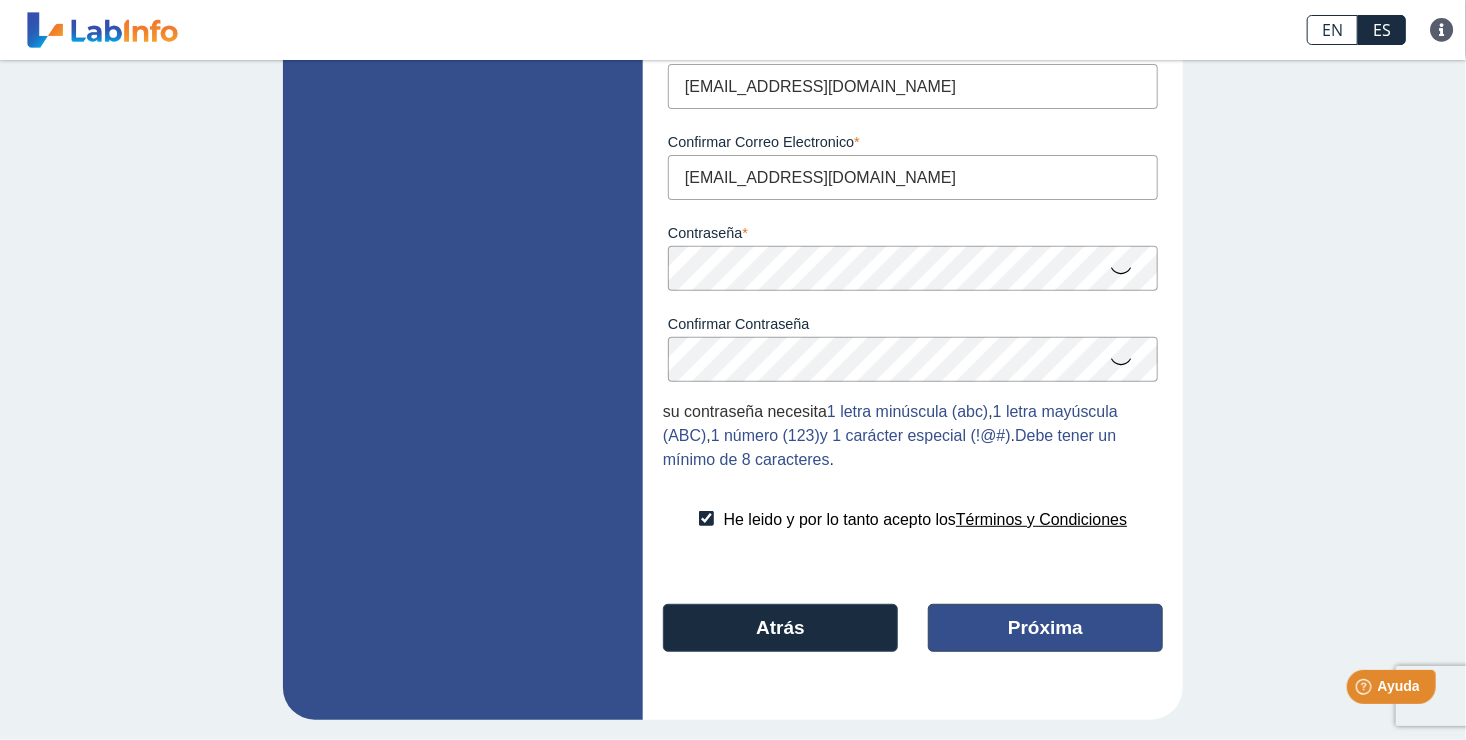 click on "Próxima" 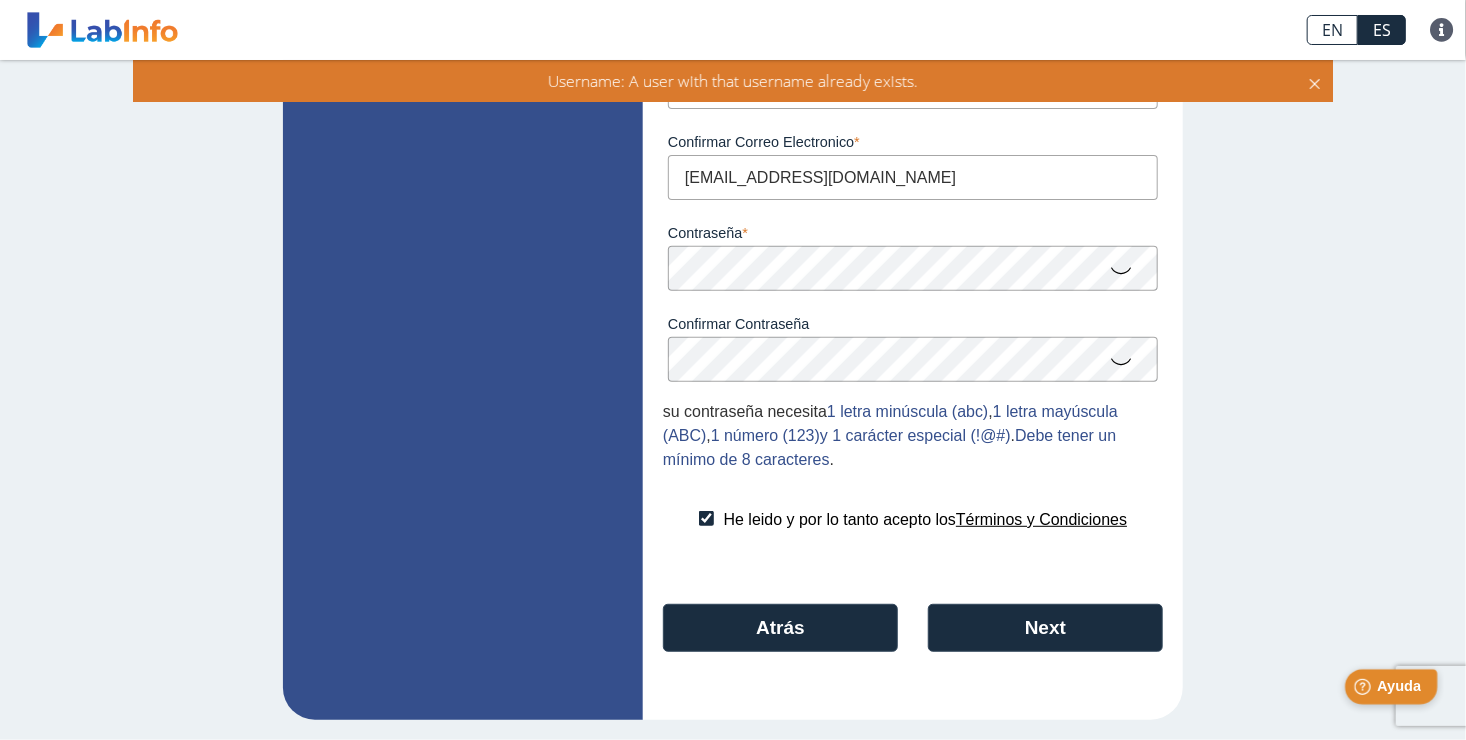 click on "Ayuda" at bounding box center (1398, 685) 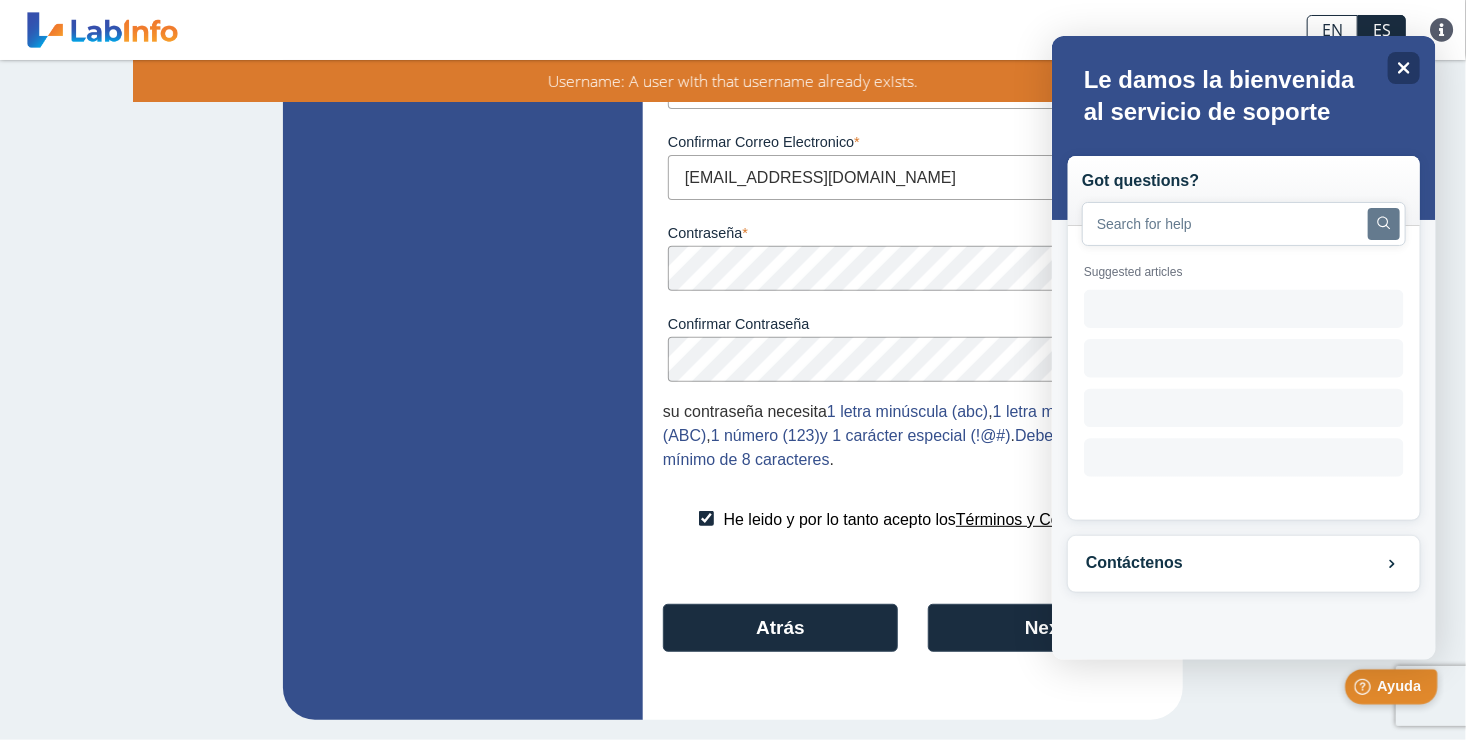 scroll, scrollTop: 0, scrollLeft: 0, axis: both 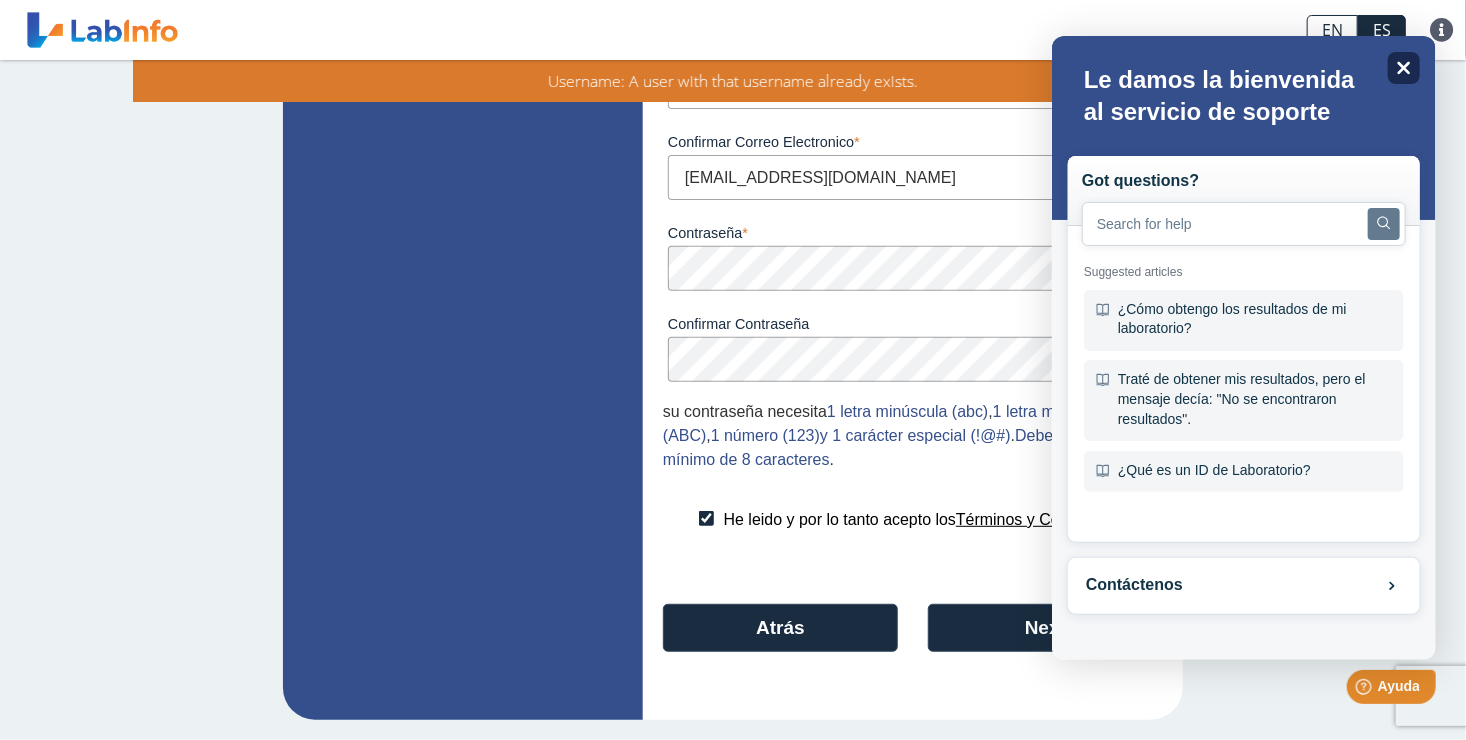 click on "Close" 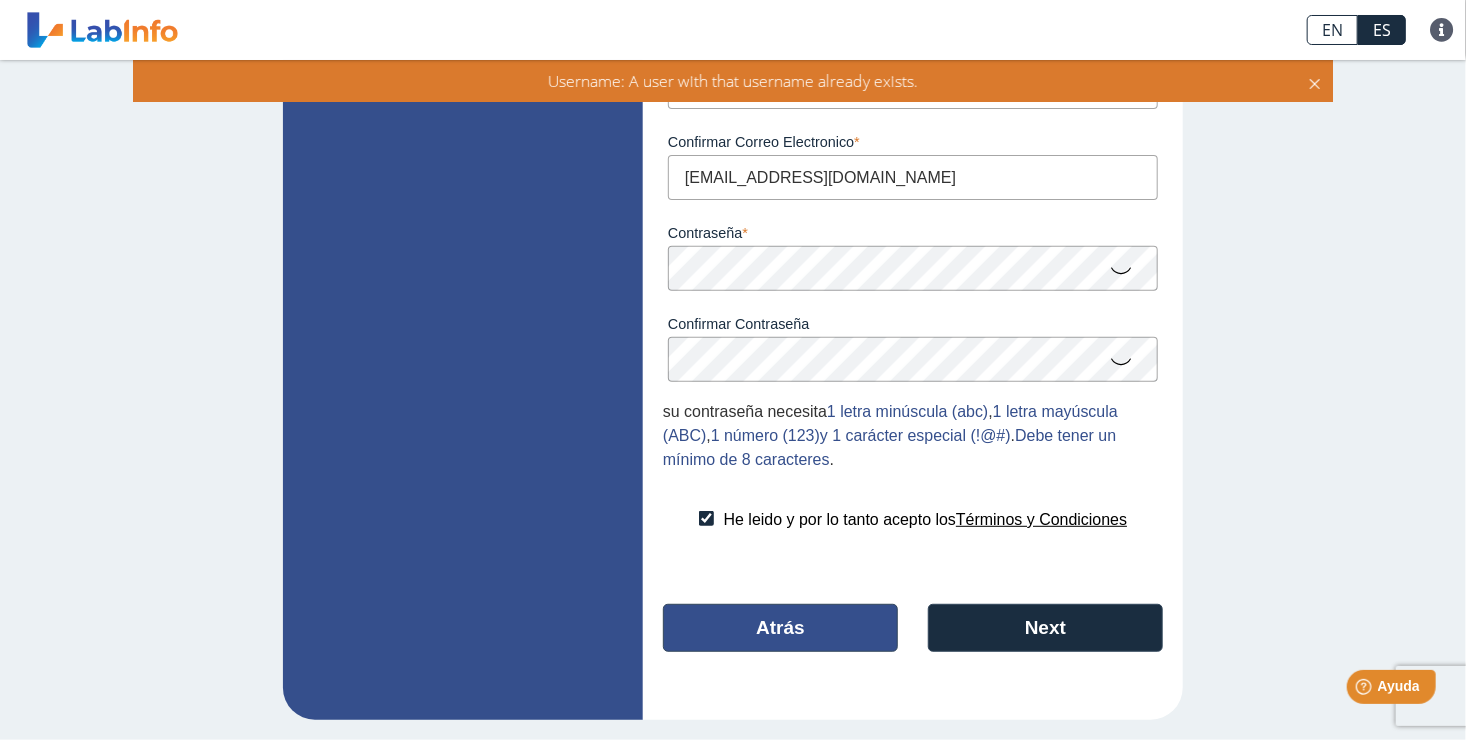 click on "Atrás" 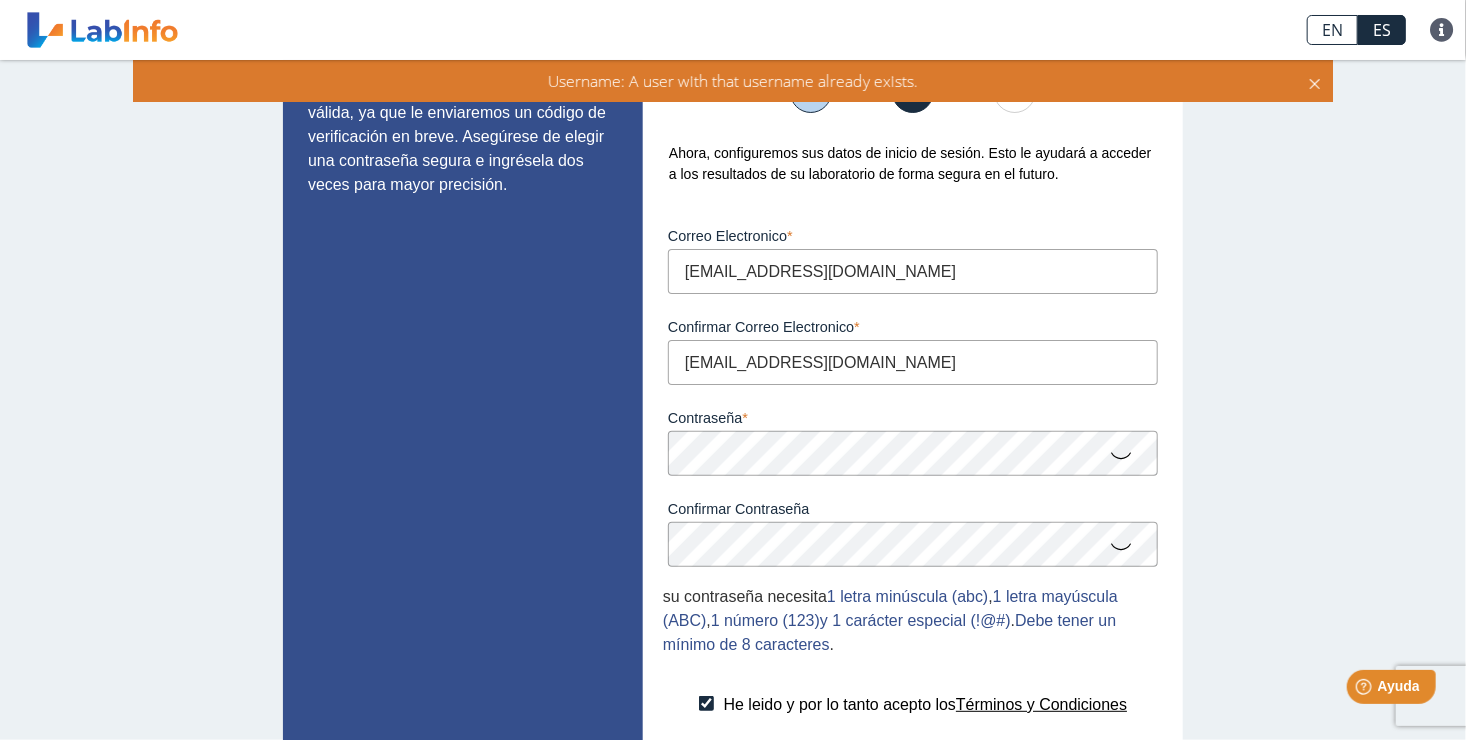 select on "F" 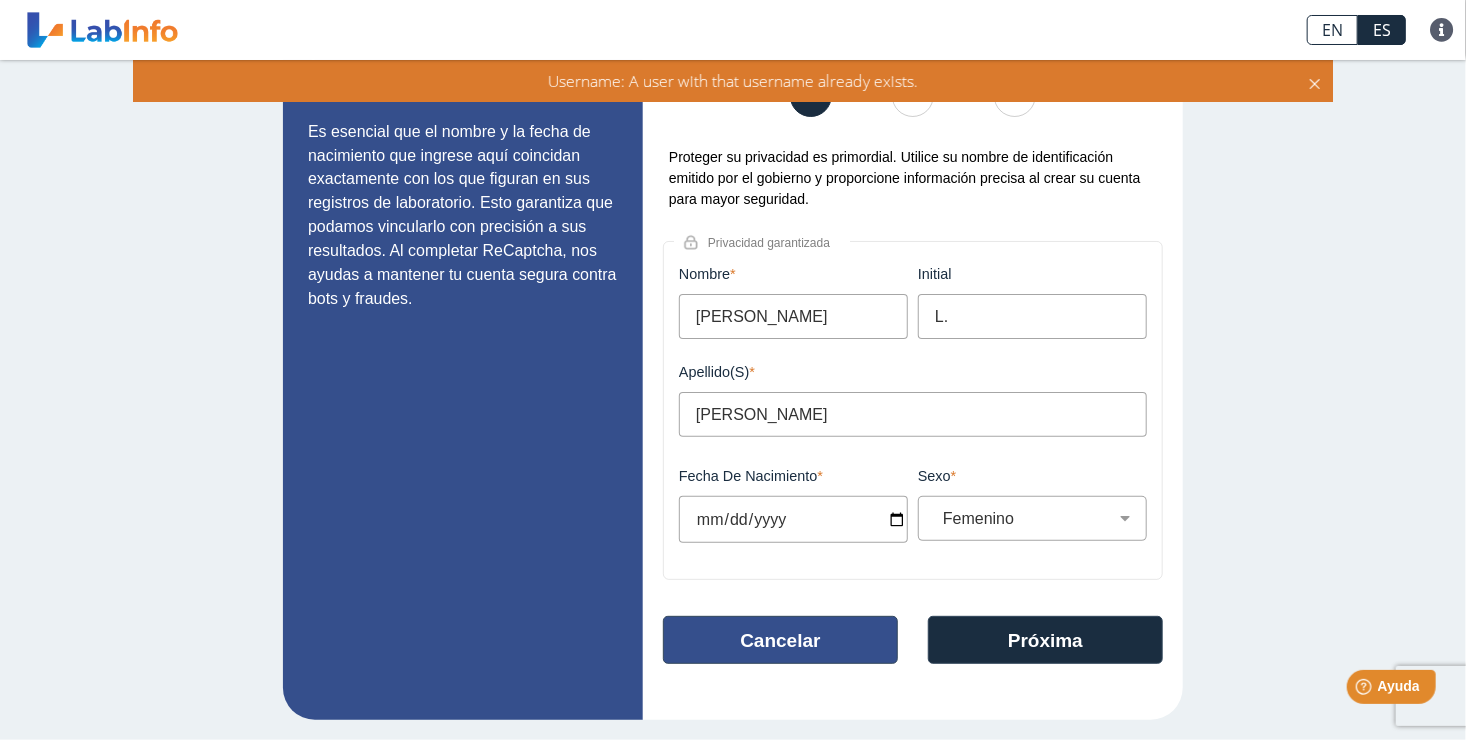 click on "Cancelar" 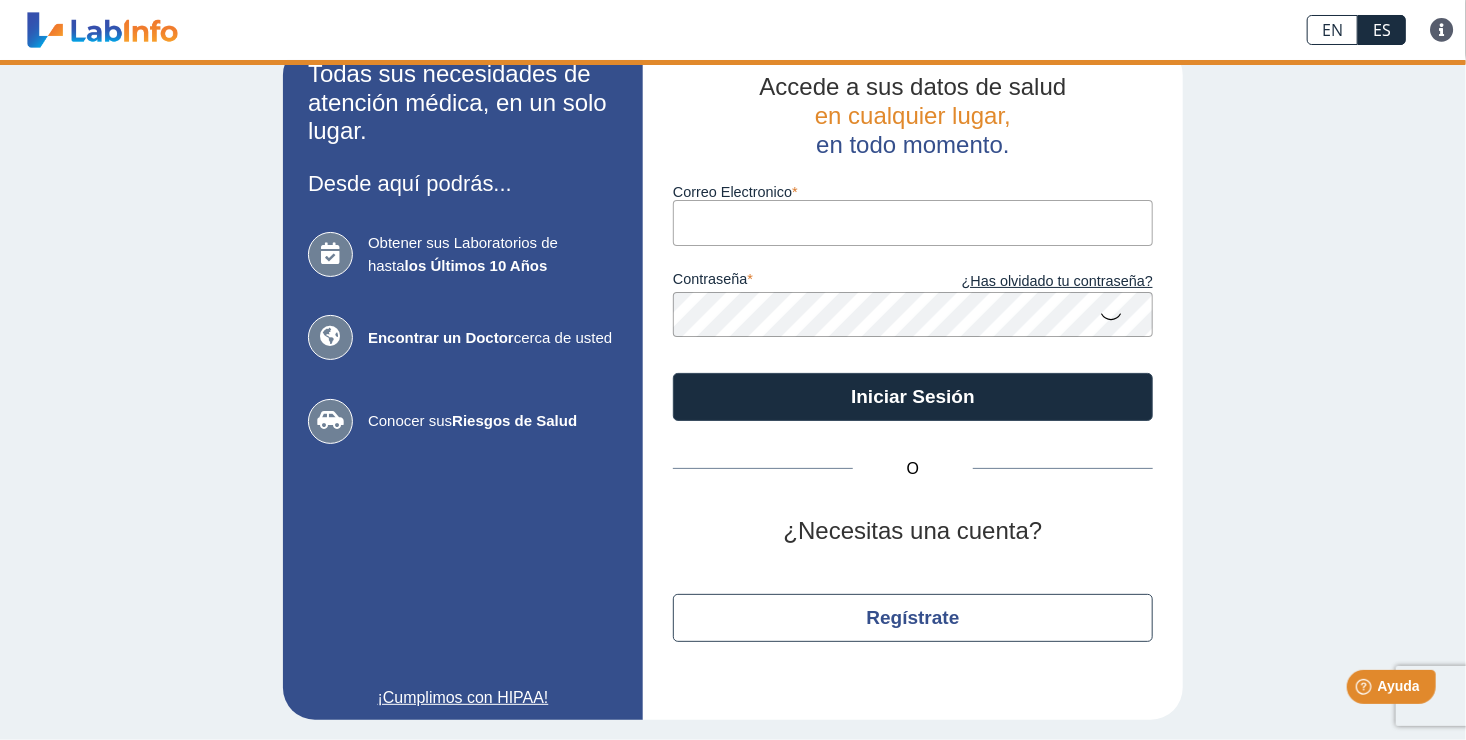 scroll, scrollTop: 37, scrollLeft: 0, axis: vertical 